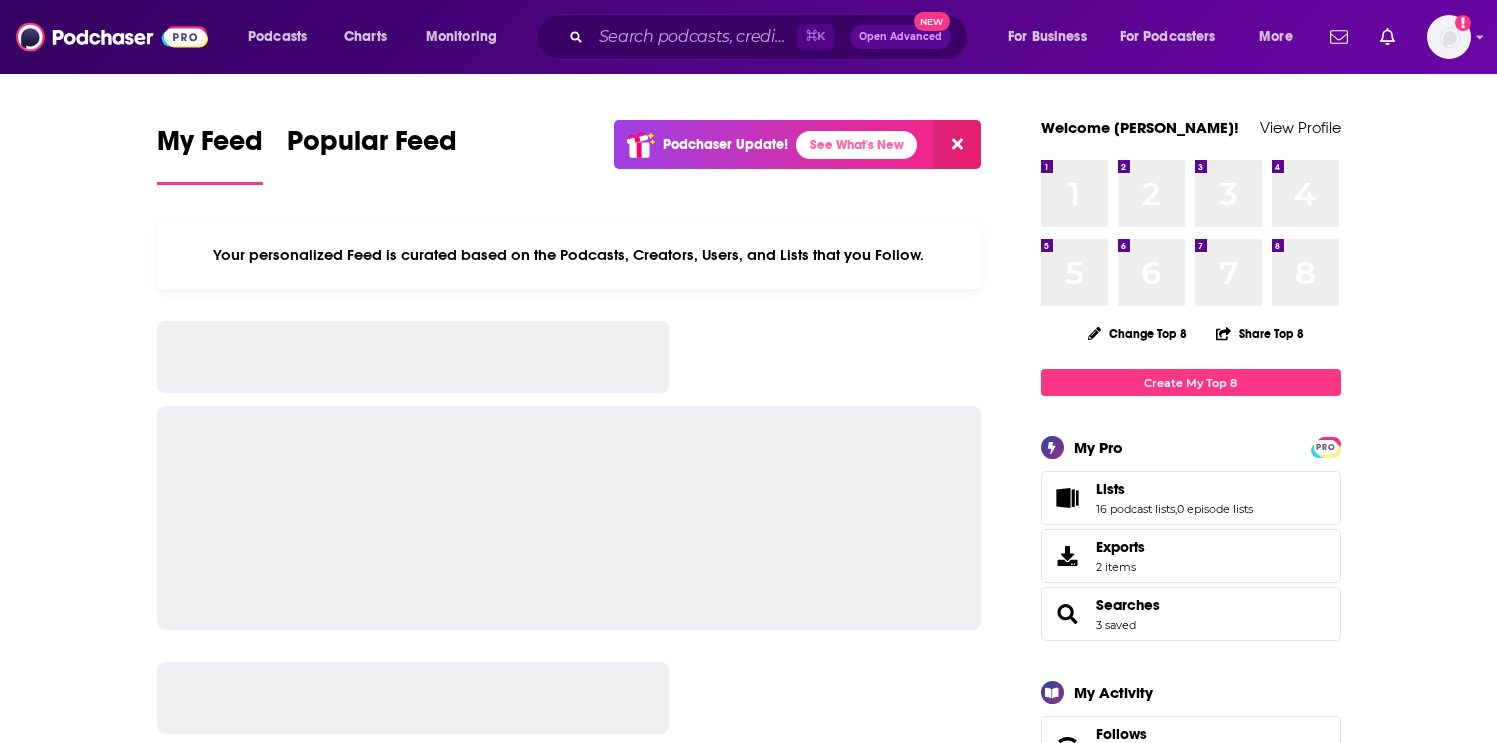 scroll, scrollTop: 0, scrollLeft: 0, axis: both 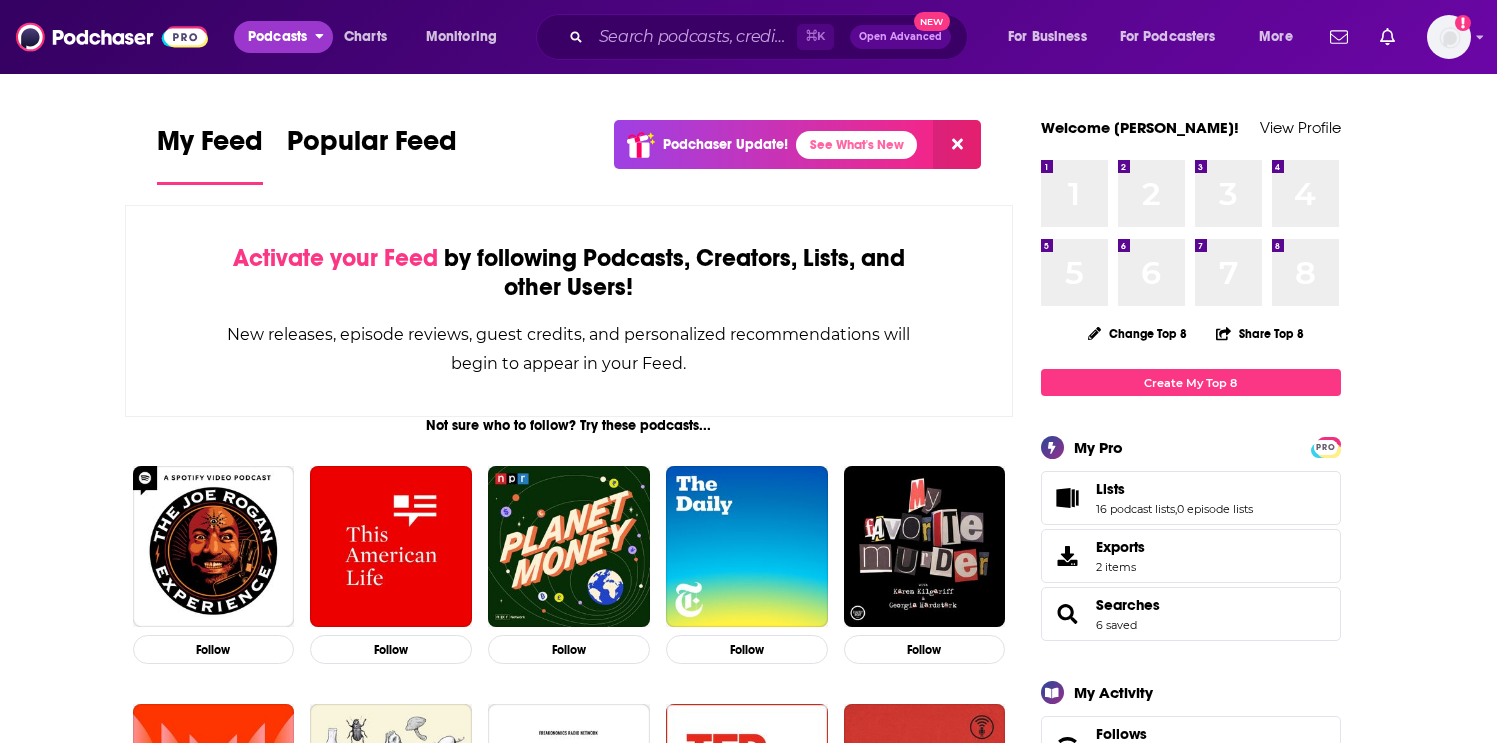 click on "Podcasts" at bounding box center [277, 37] 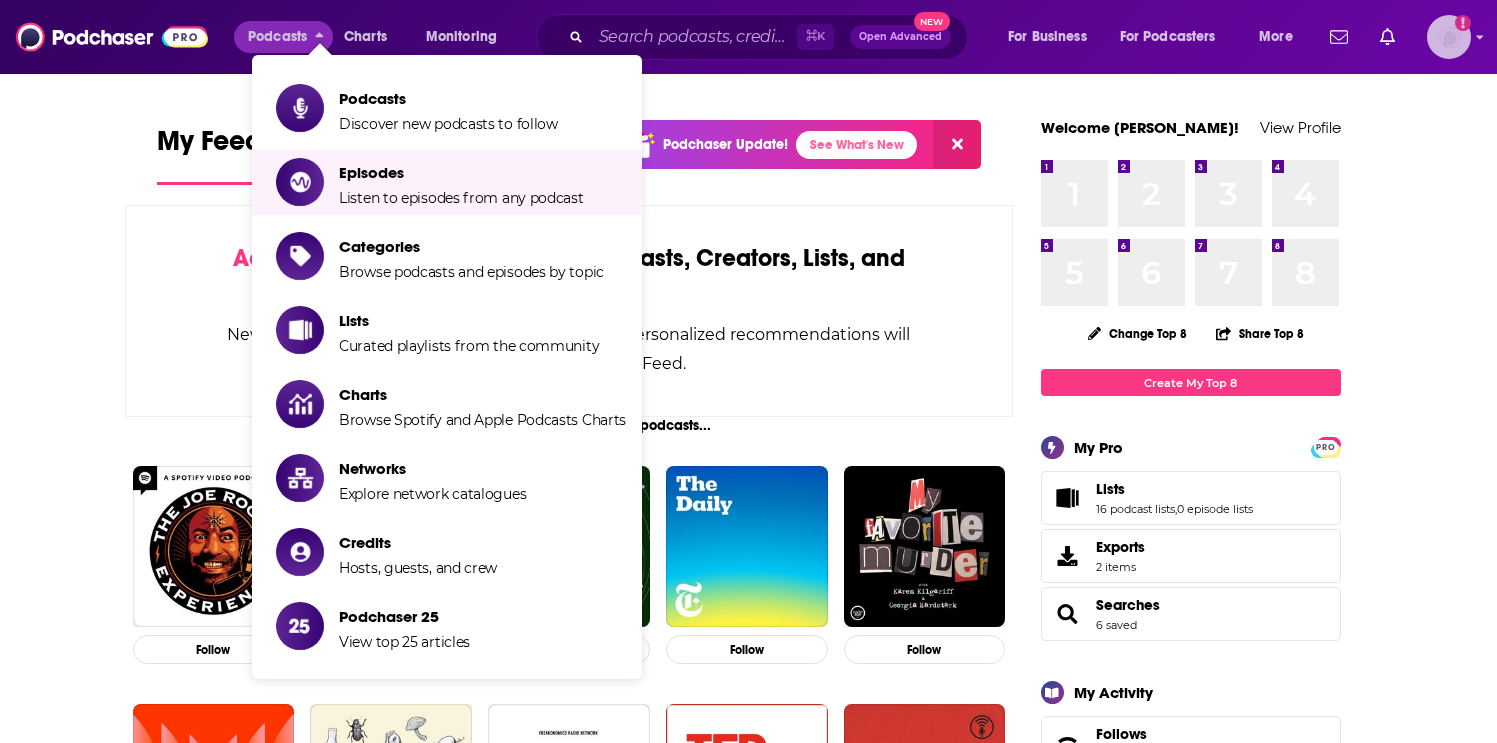 click at bounding box center [1449, 37] 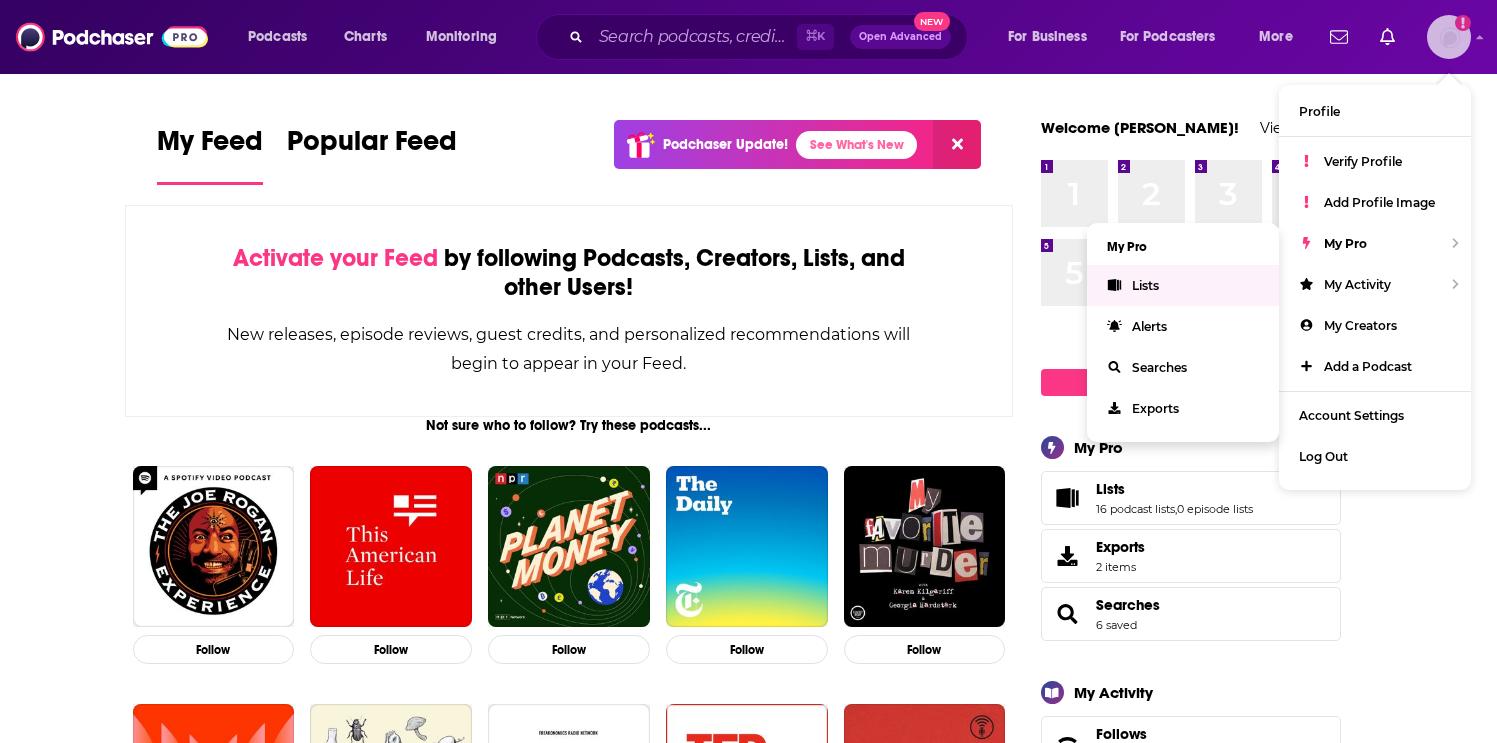 click on "Lists" at bounding box center (1183, 285) 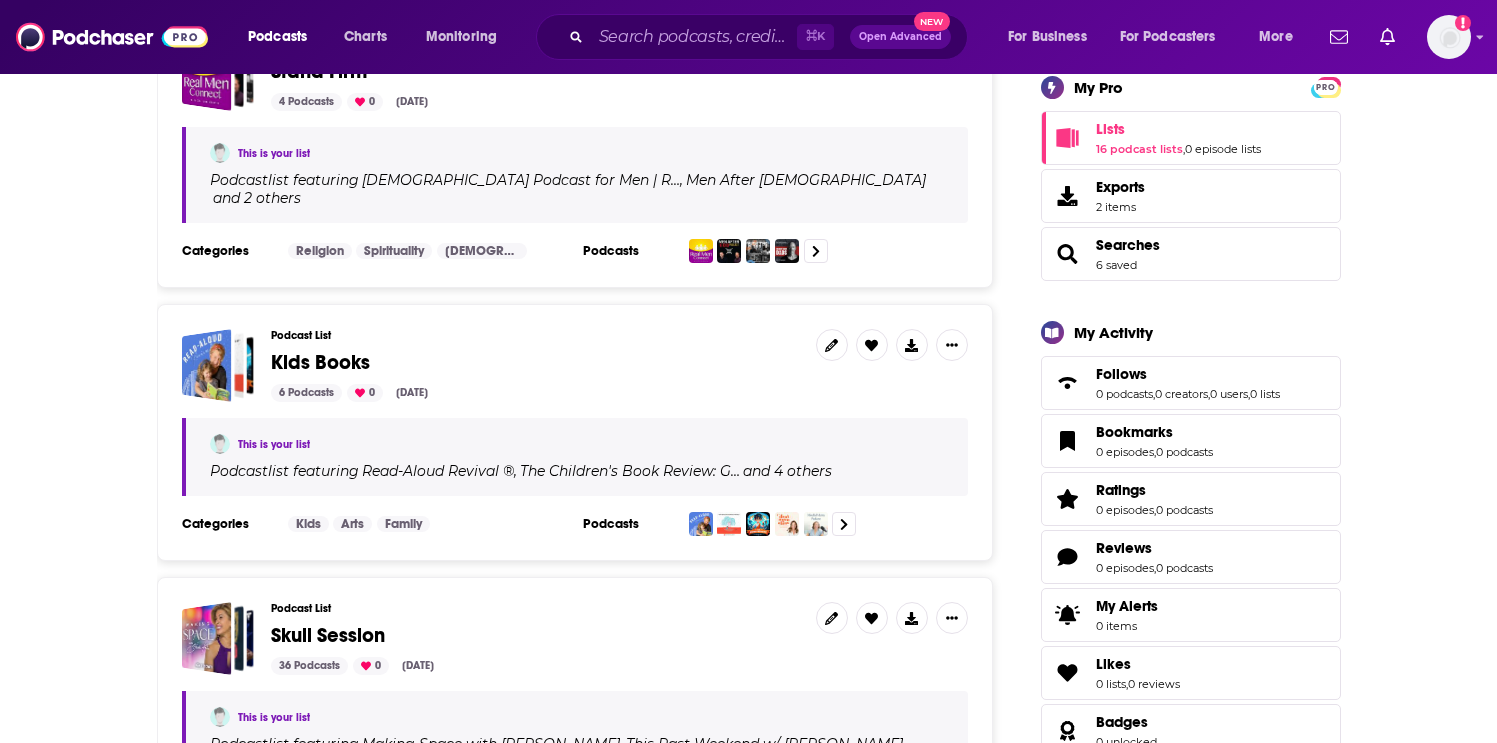 scroll, scrollTop: 581, scrollLeft: 0, axis: vertical 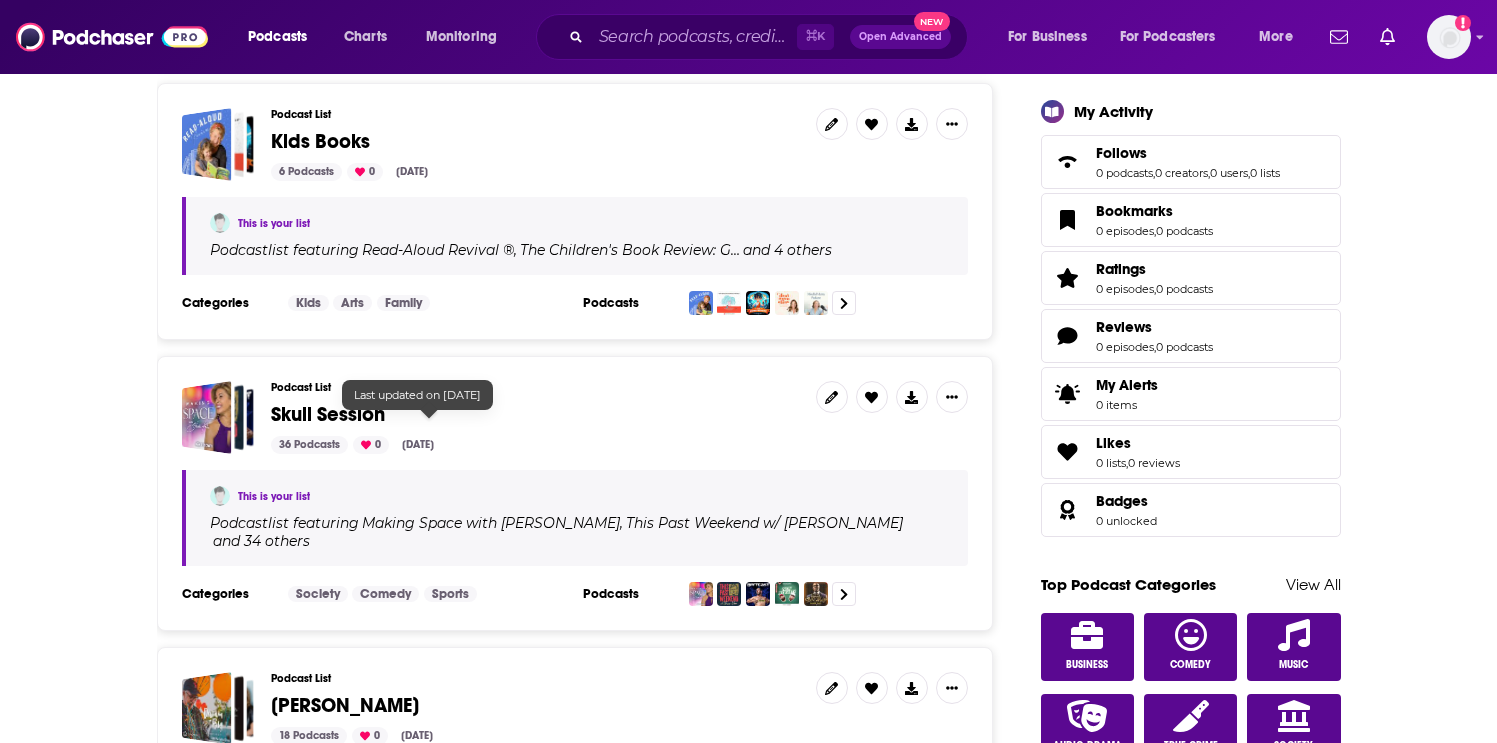 click on "Skull Session" at bounding box center (535, 415) 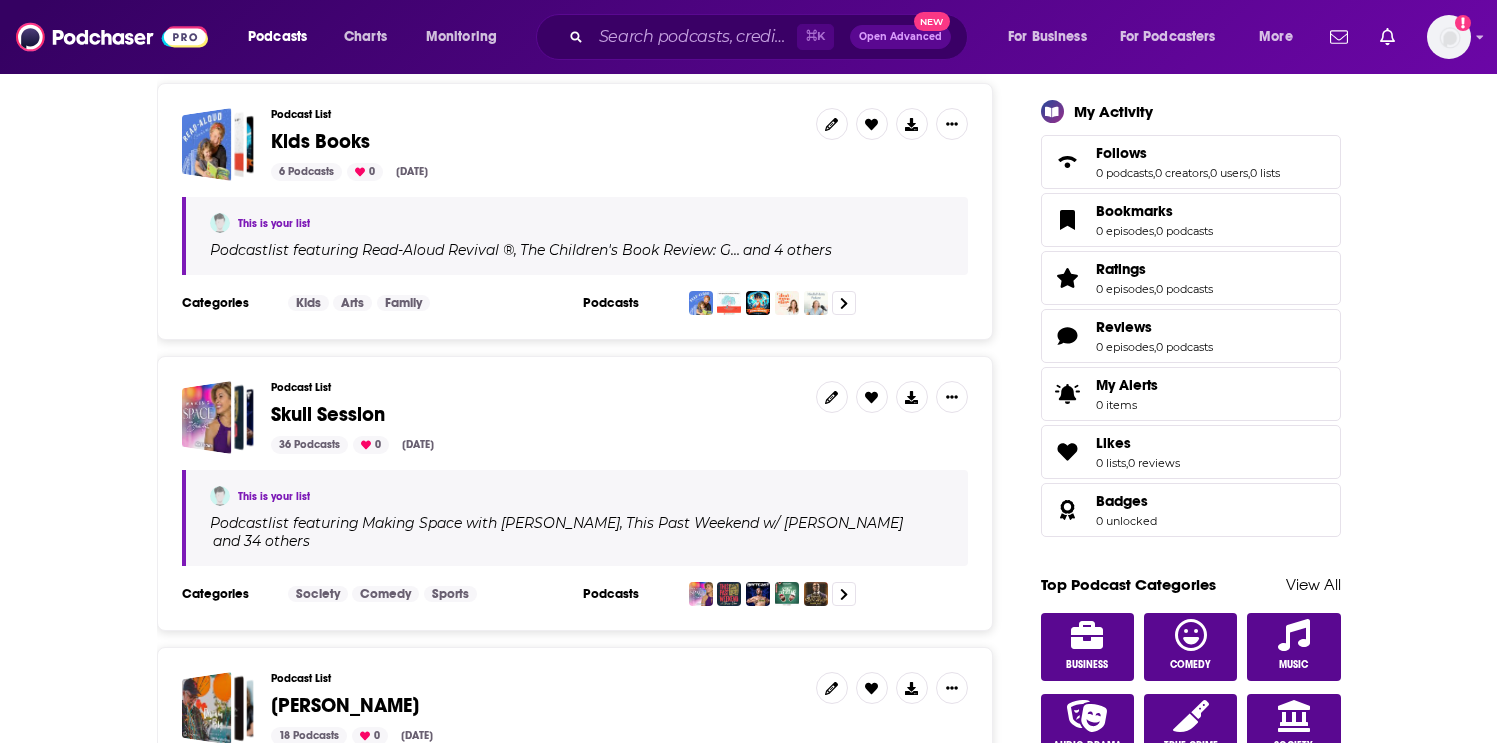 click on "Skull Session" at bounding box center [328, 414] 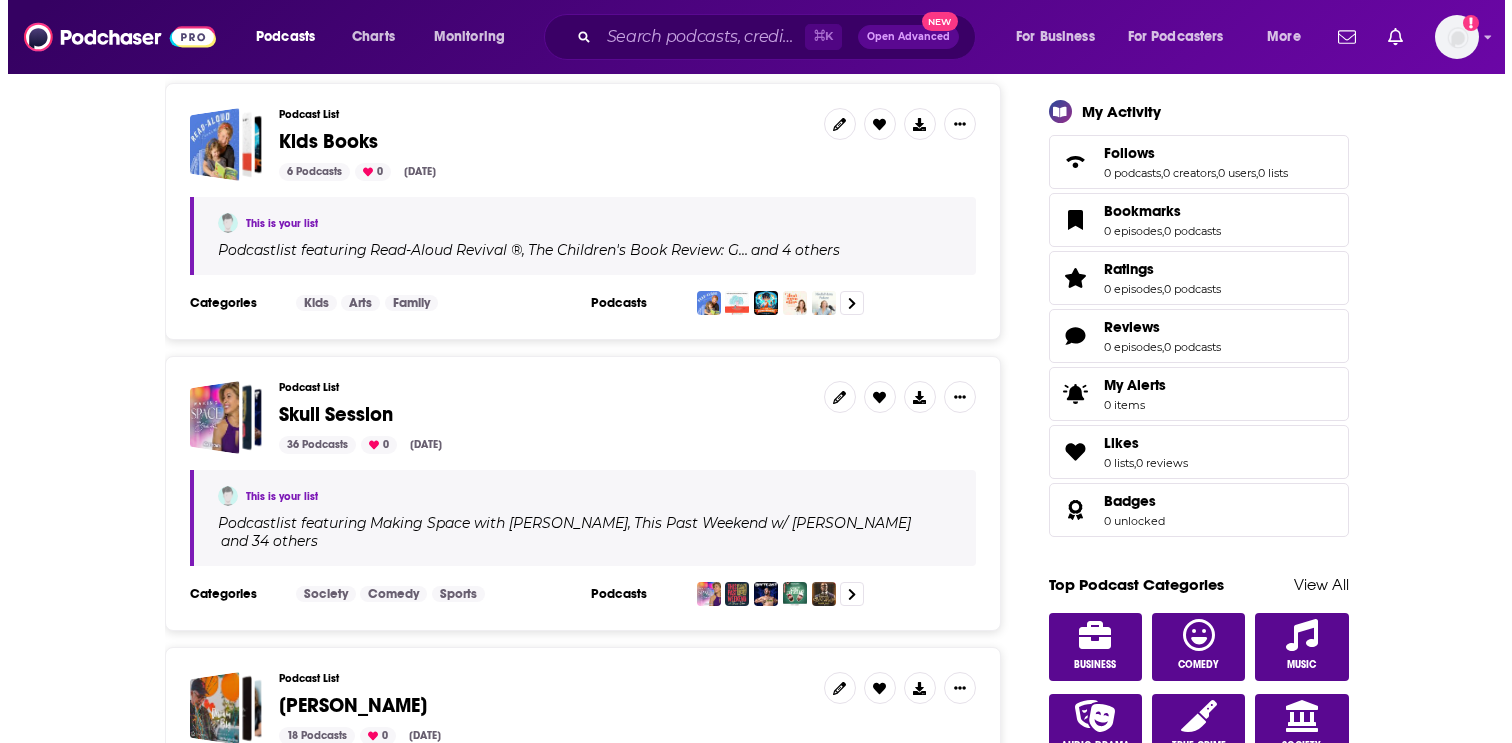 scroll, scrollTop: 0, scrollLeft: 0, axis: both 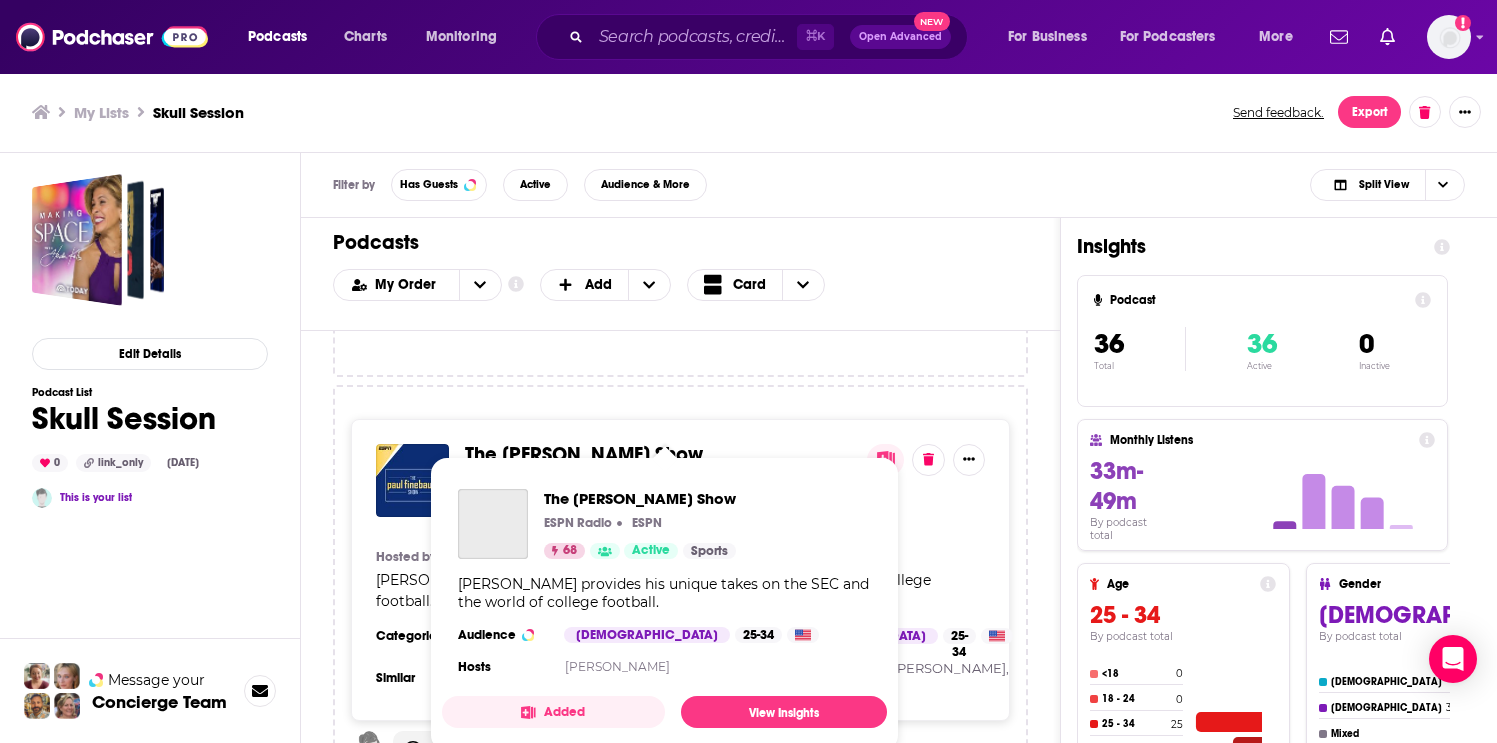 click on "The [PERSON_NAME] Show" at bounding box center (584, 454) 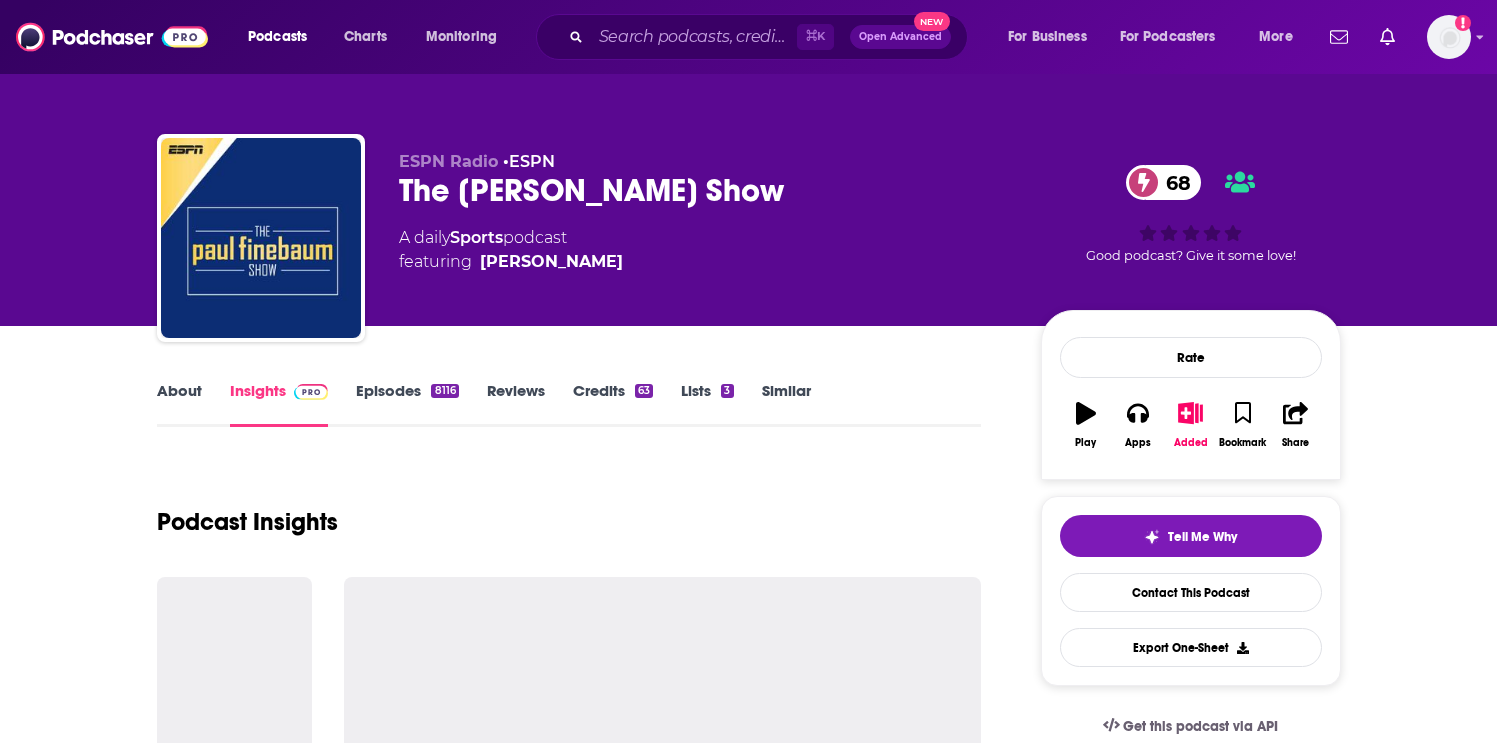 scroll, scrollTop: 0, scrollLeft: 0, axis: both 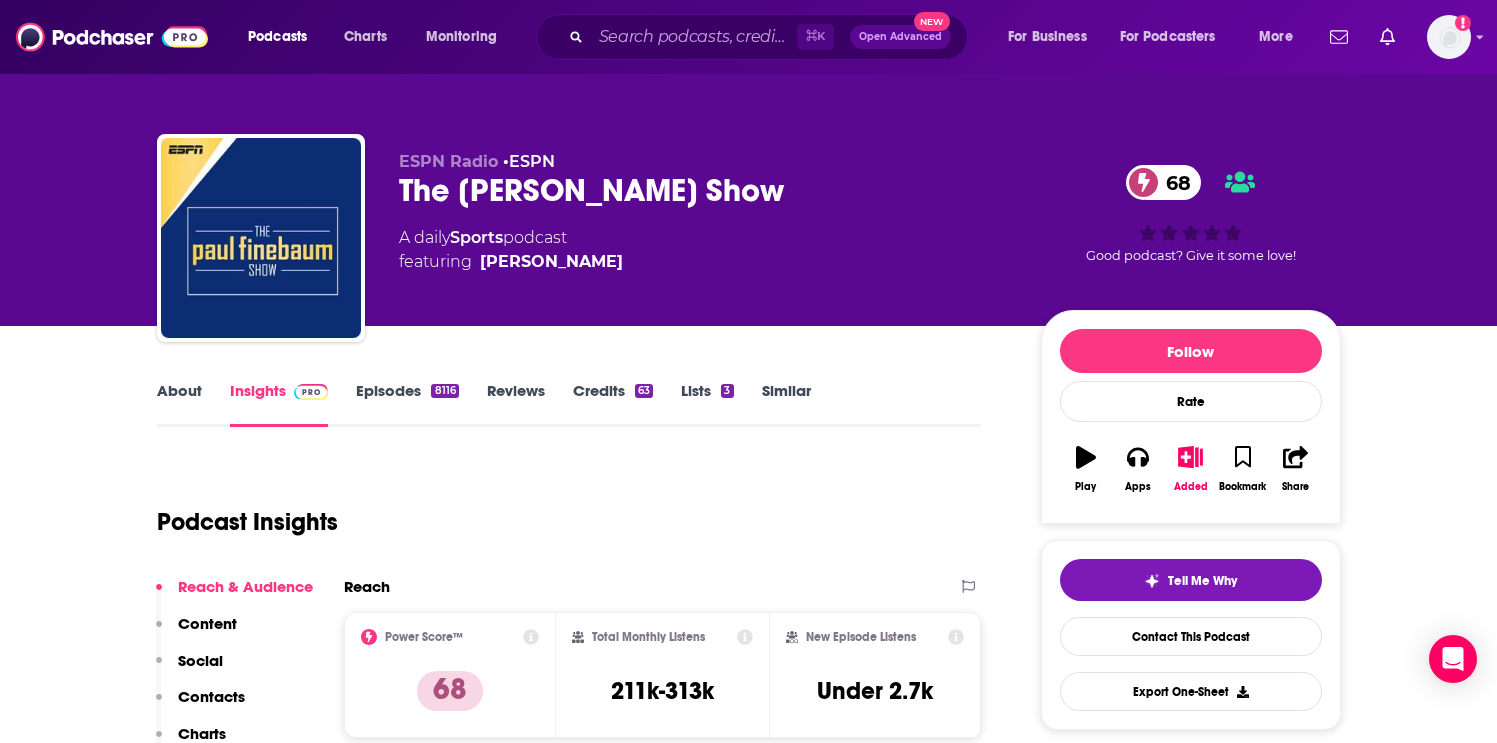 click on "Podcasts Charts Monitoring ⌘  K Open Advanced New For Business For Podcasters More Email not verified" at bounding box center (748, 37) 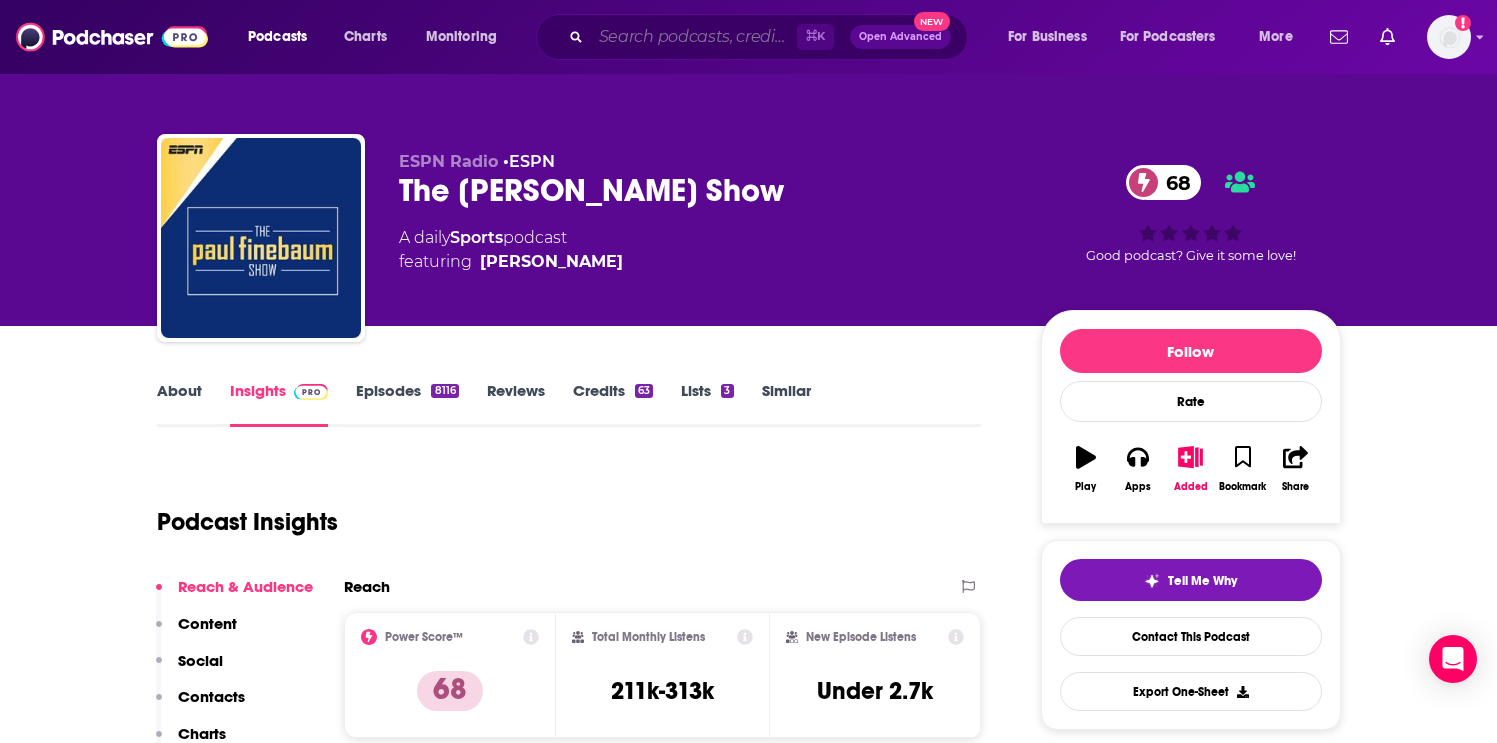 click at bounding box center [694, 37] 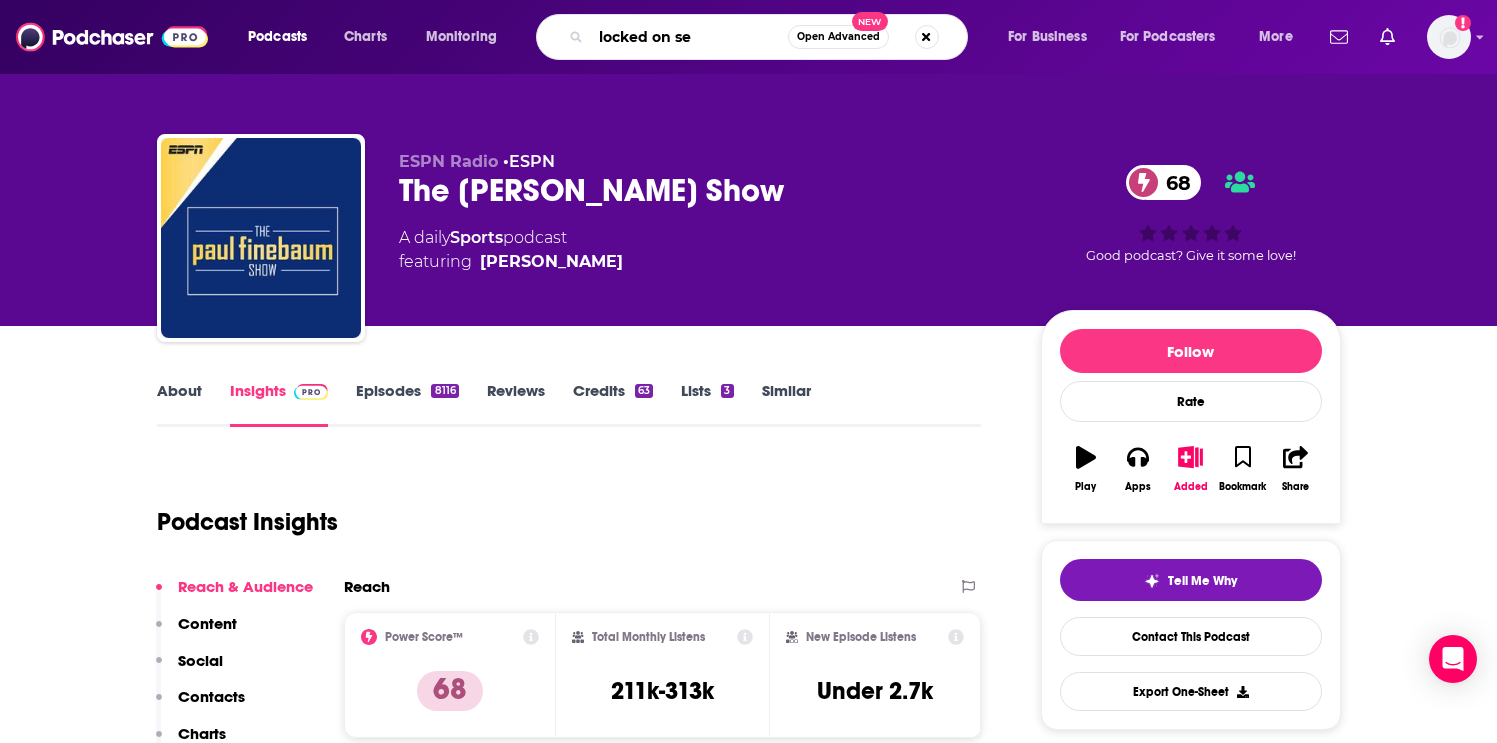 type on "locked on sec" 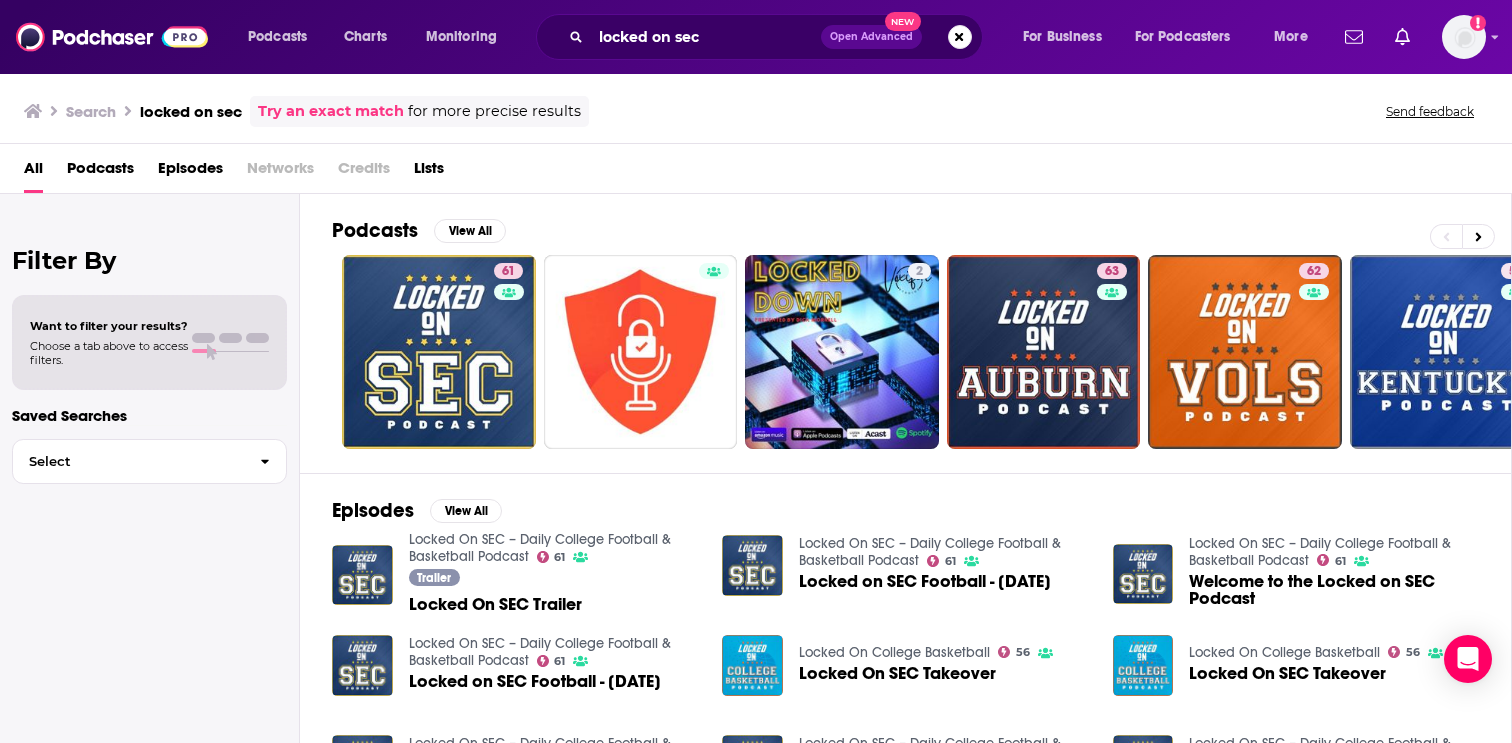 click on "61" at bounding box center [439, 352] 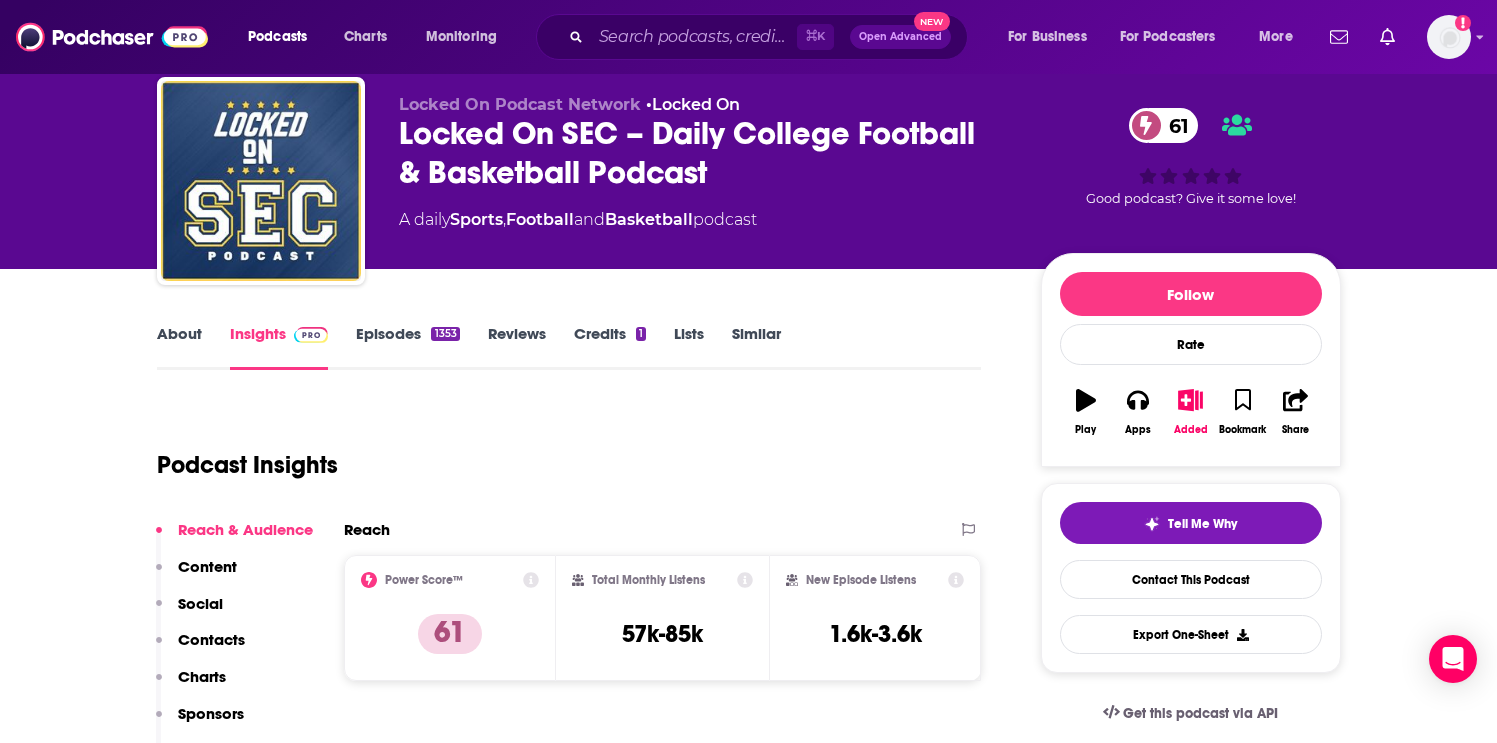 scroll, scrollTop: 26, scrollLeft: 0, axis: vertical 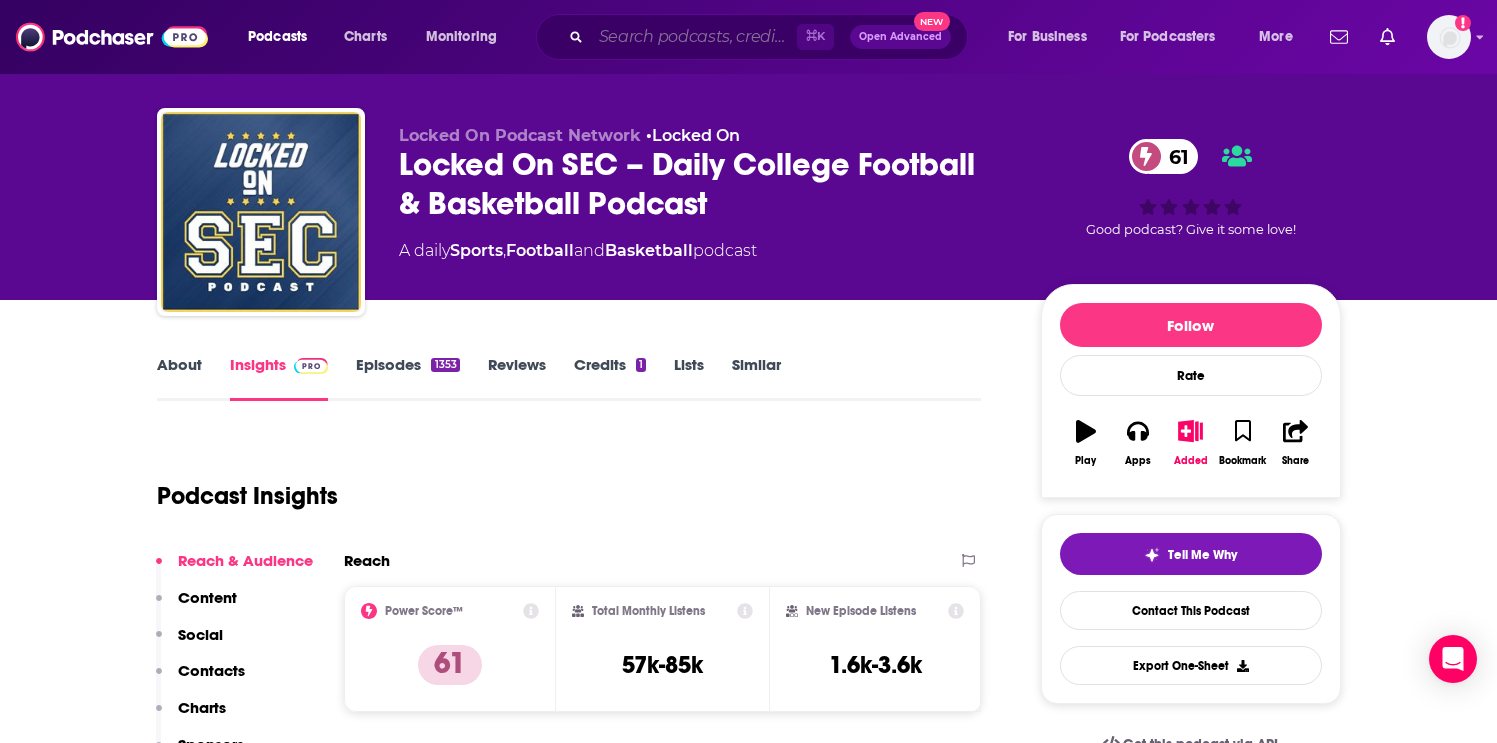 click at bounding box center [694, 37] 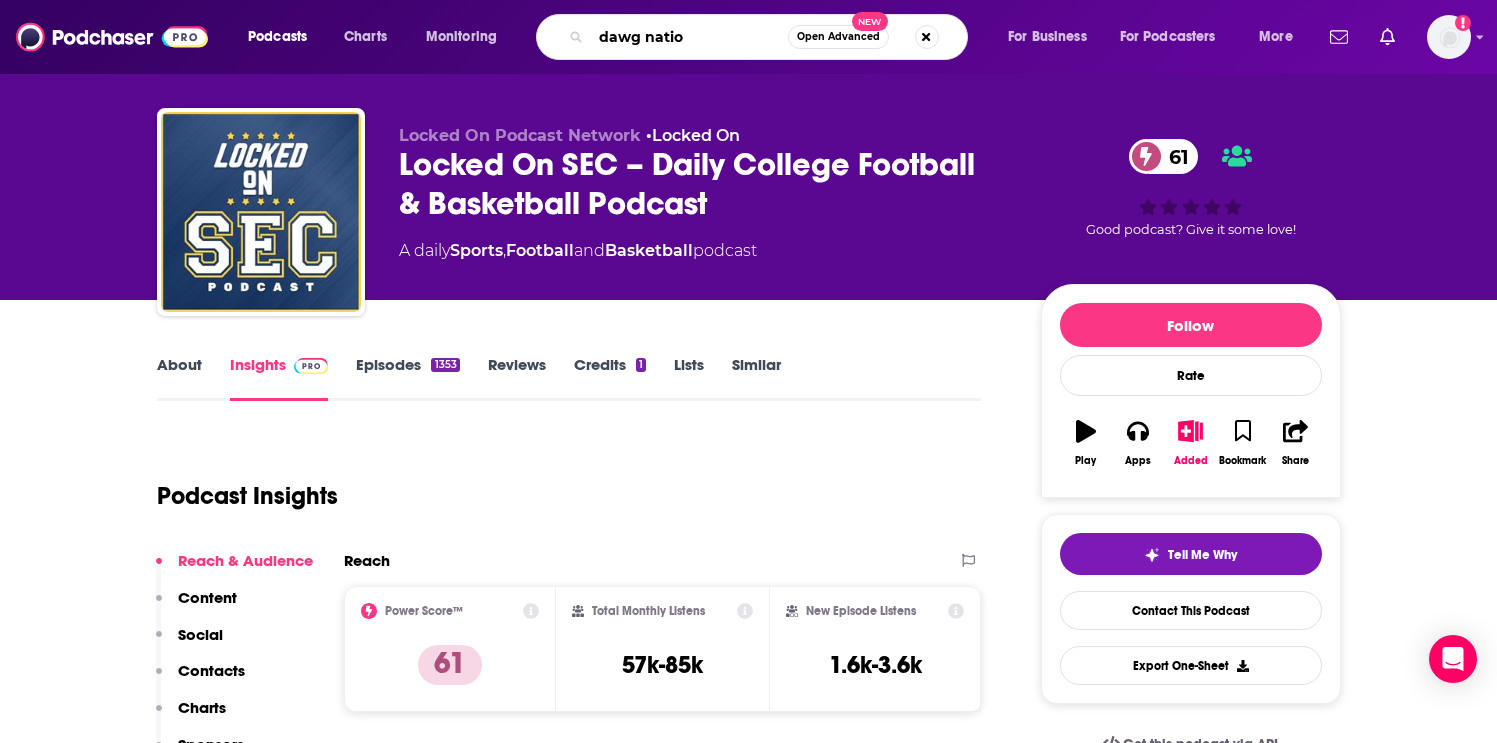 type on "dawg nation" 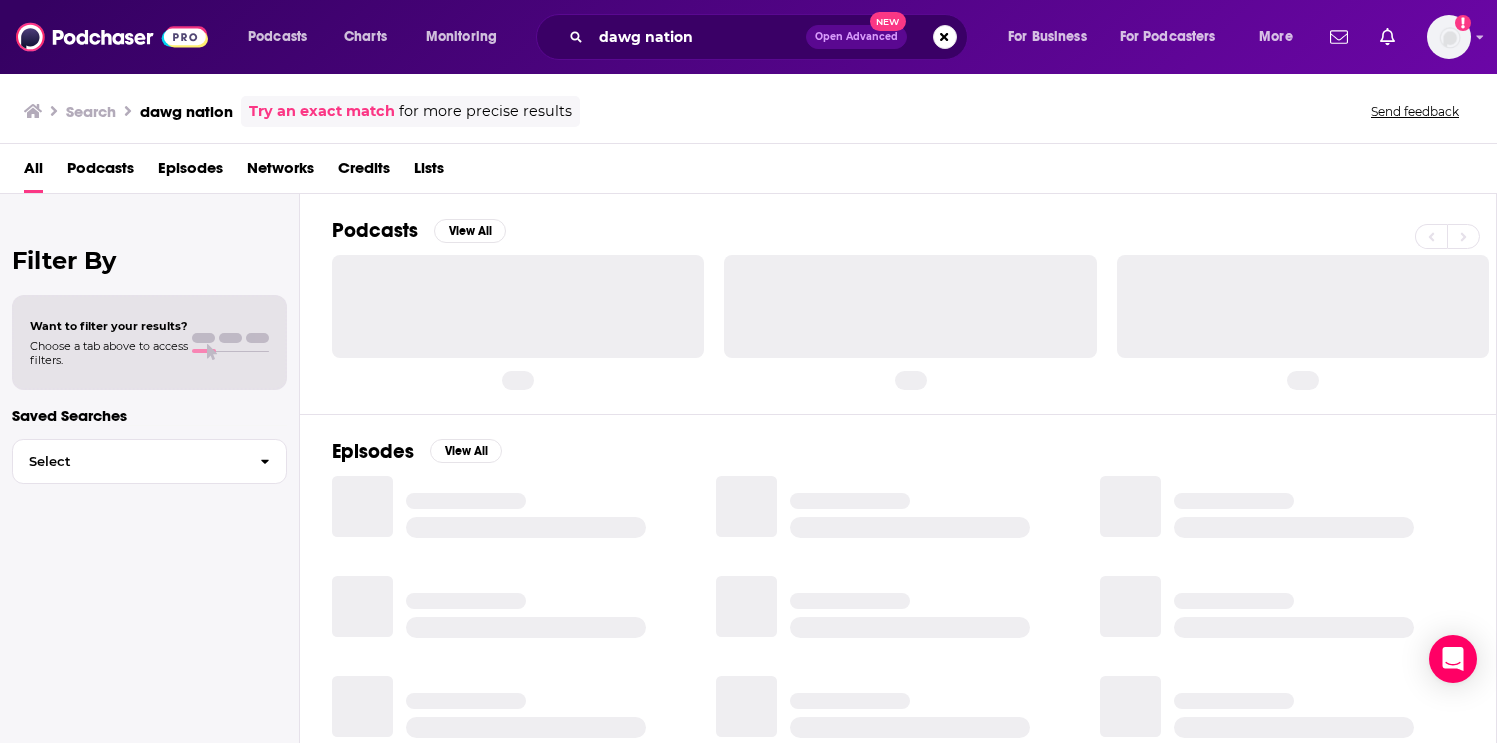 scroll, scrollTop: 0, scrollLeft: 0, axis: both 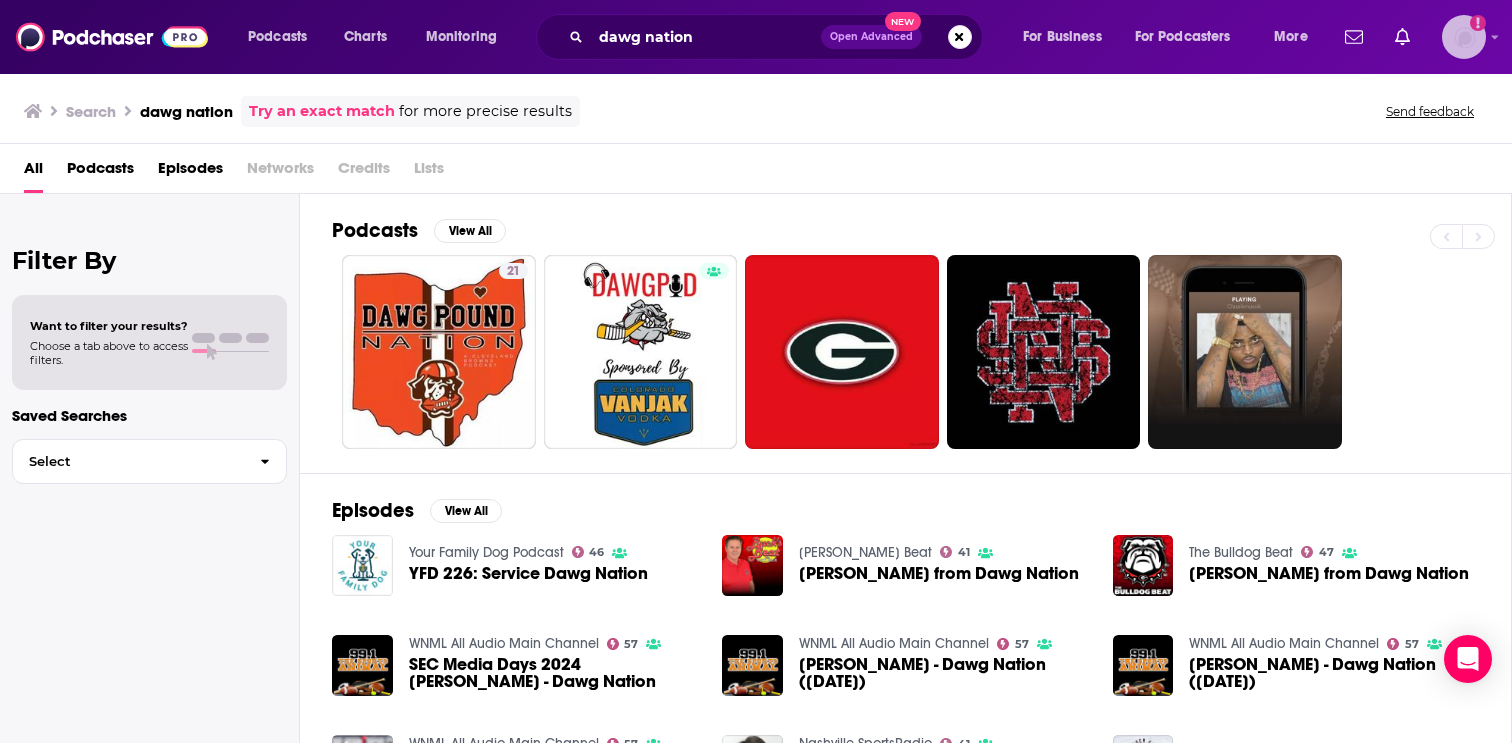 click at bounding box center (1464, 37) 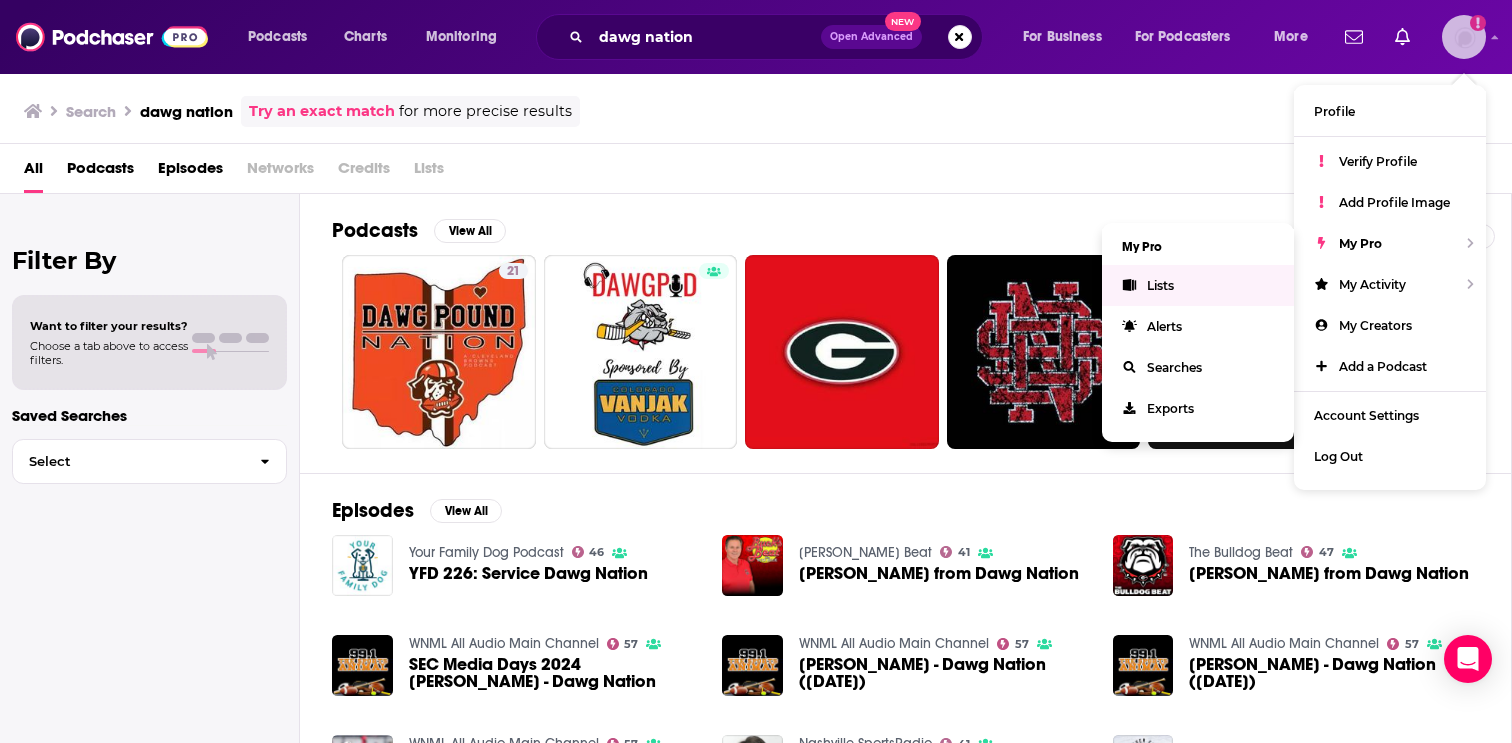 click on "Lists" at bounding box center [1198, 285] 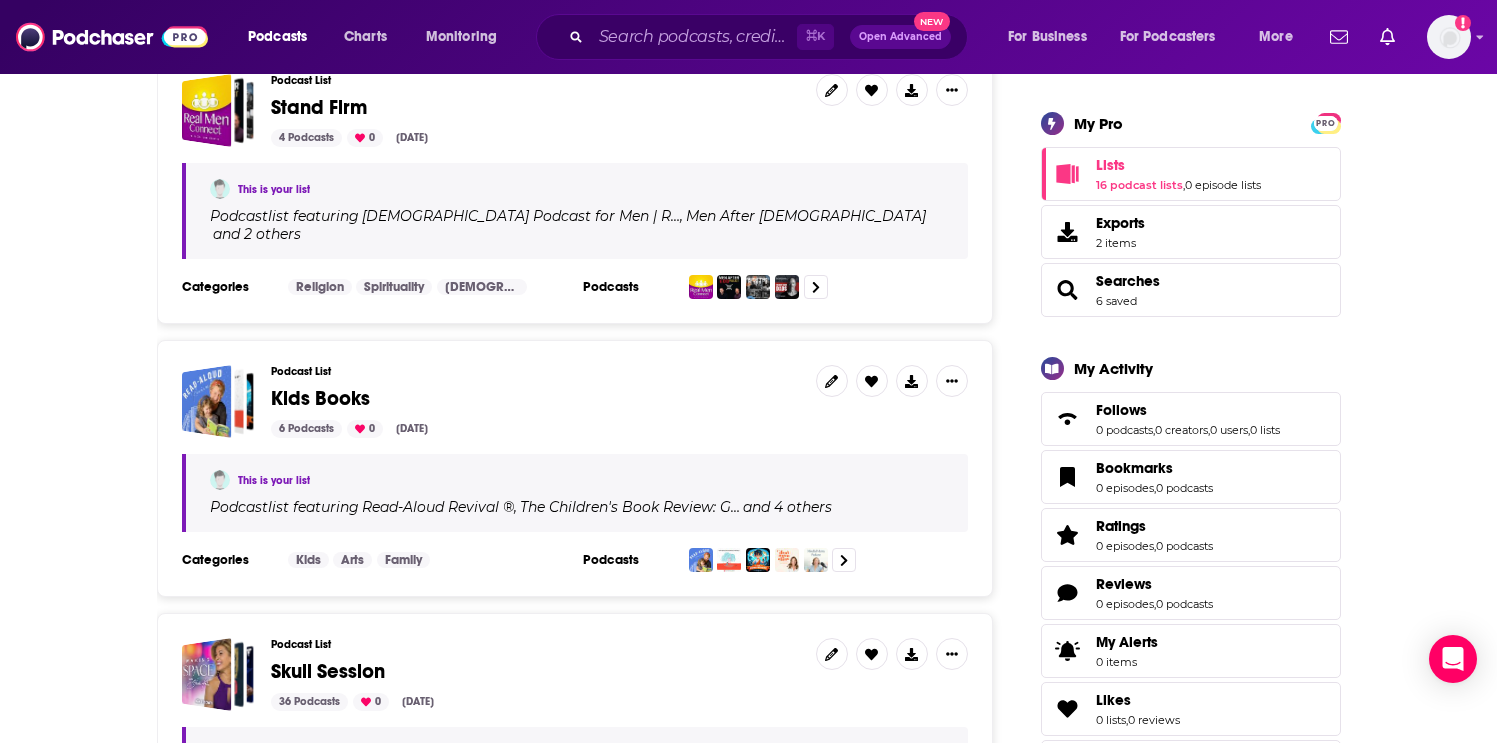 scroll, scrollTop: 517, scrollLeft: 0, axis: vertical 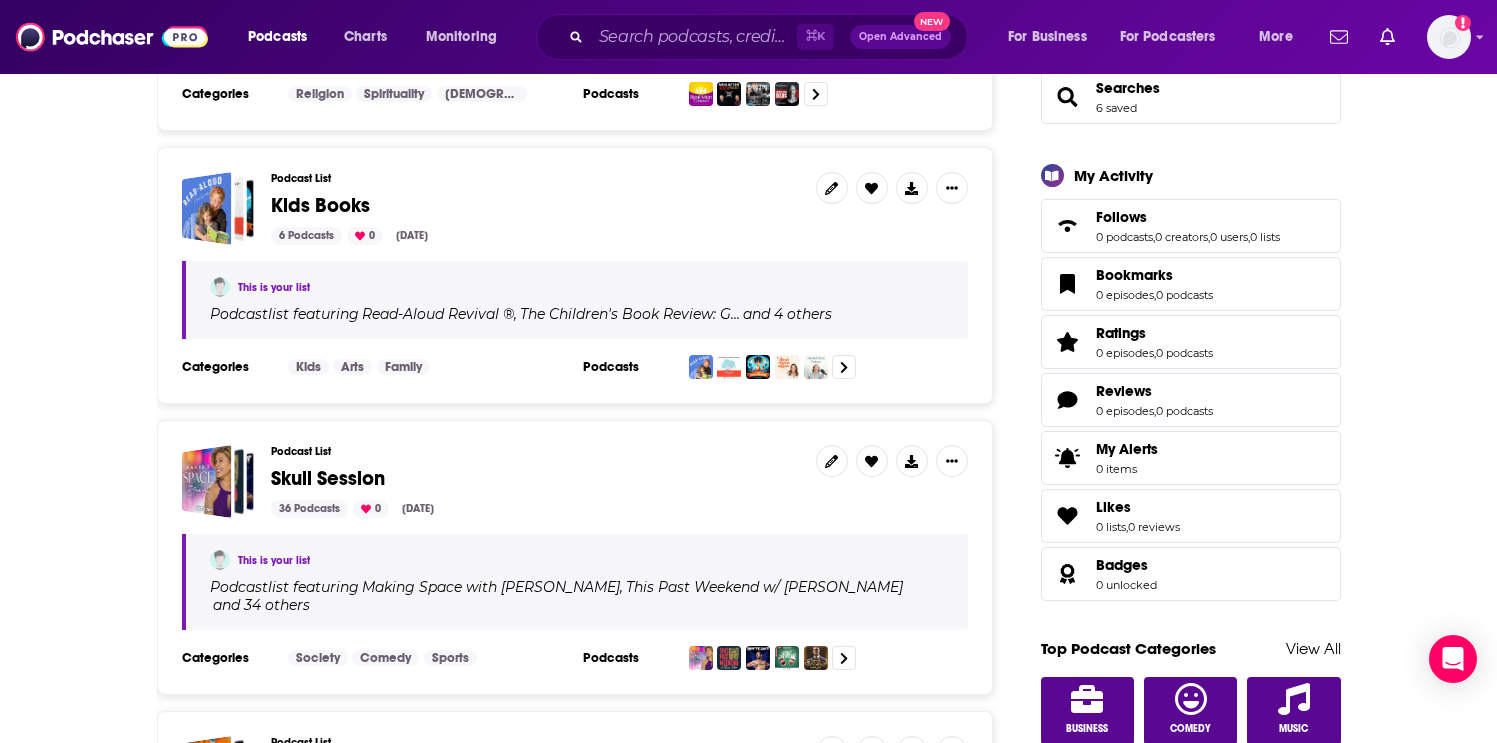 click on "Skull Session" at bounding box center [328, 478] 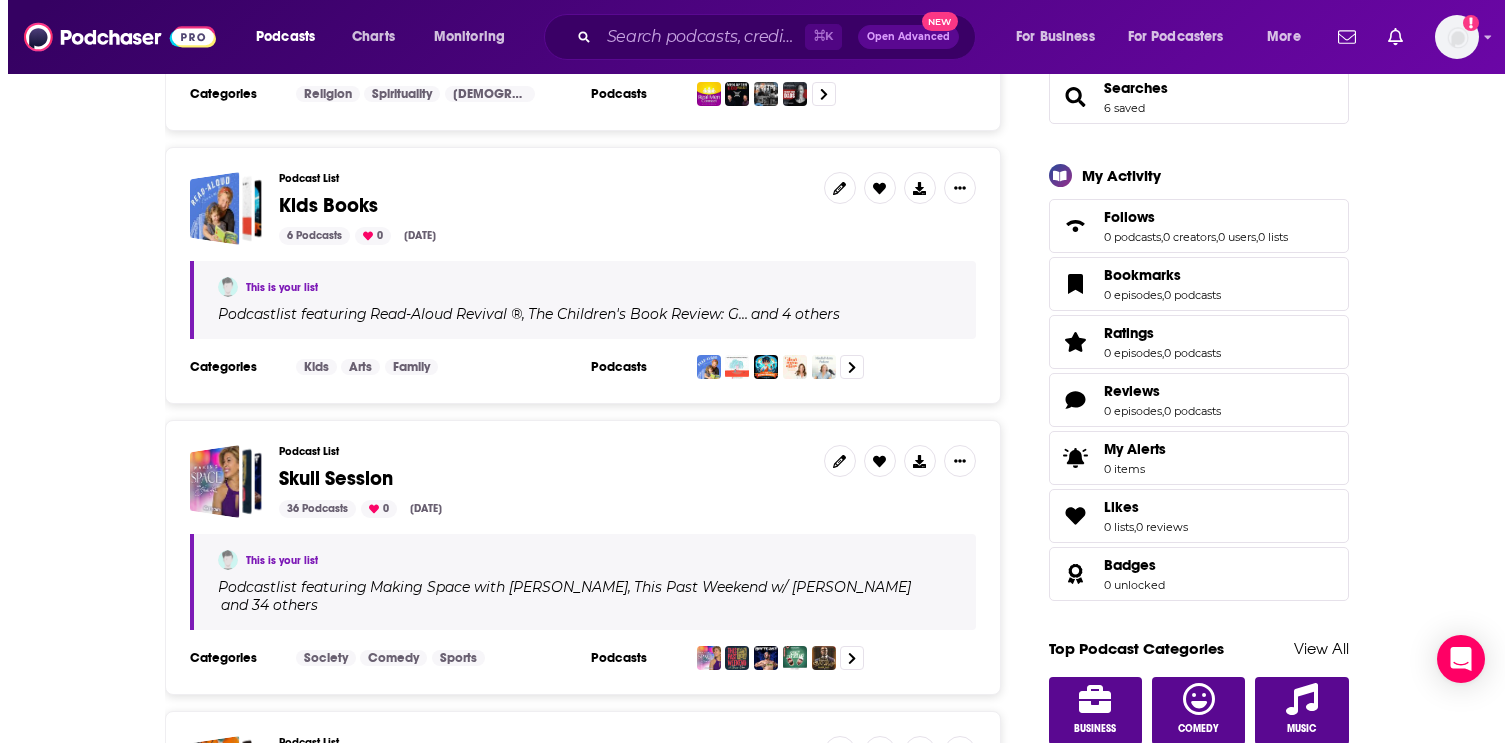 scroll, scrollTop: 0, scrollLeft: 0, axis: both 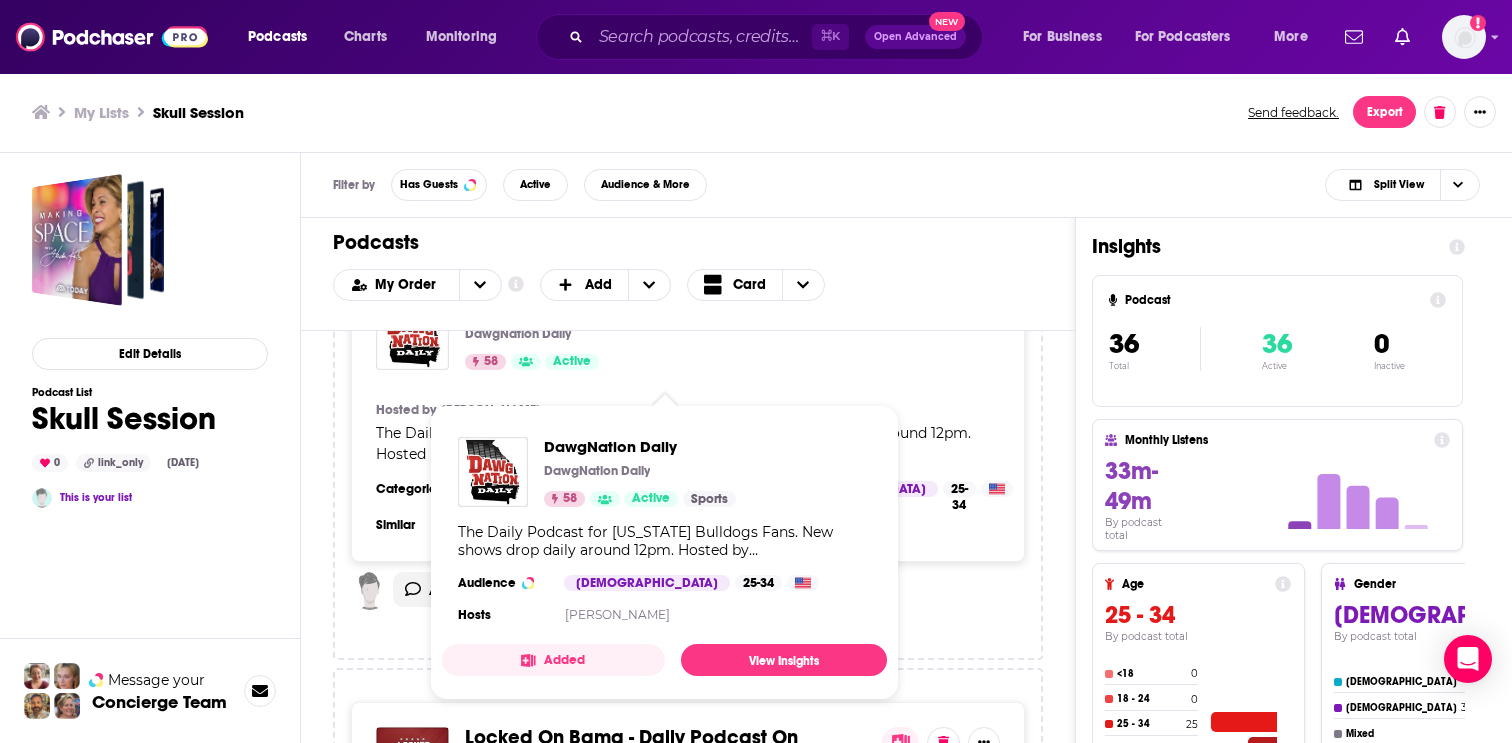 click on "DawgNation Daily" at bounding box center [547, 307] 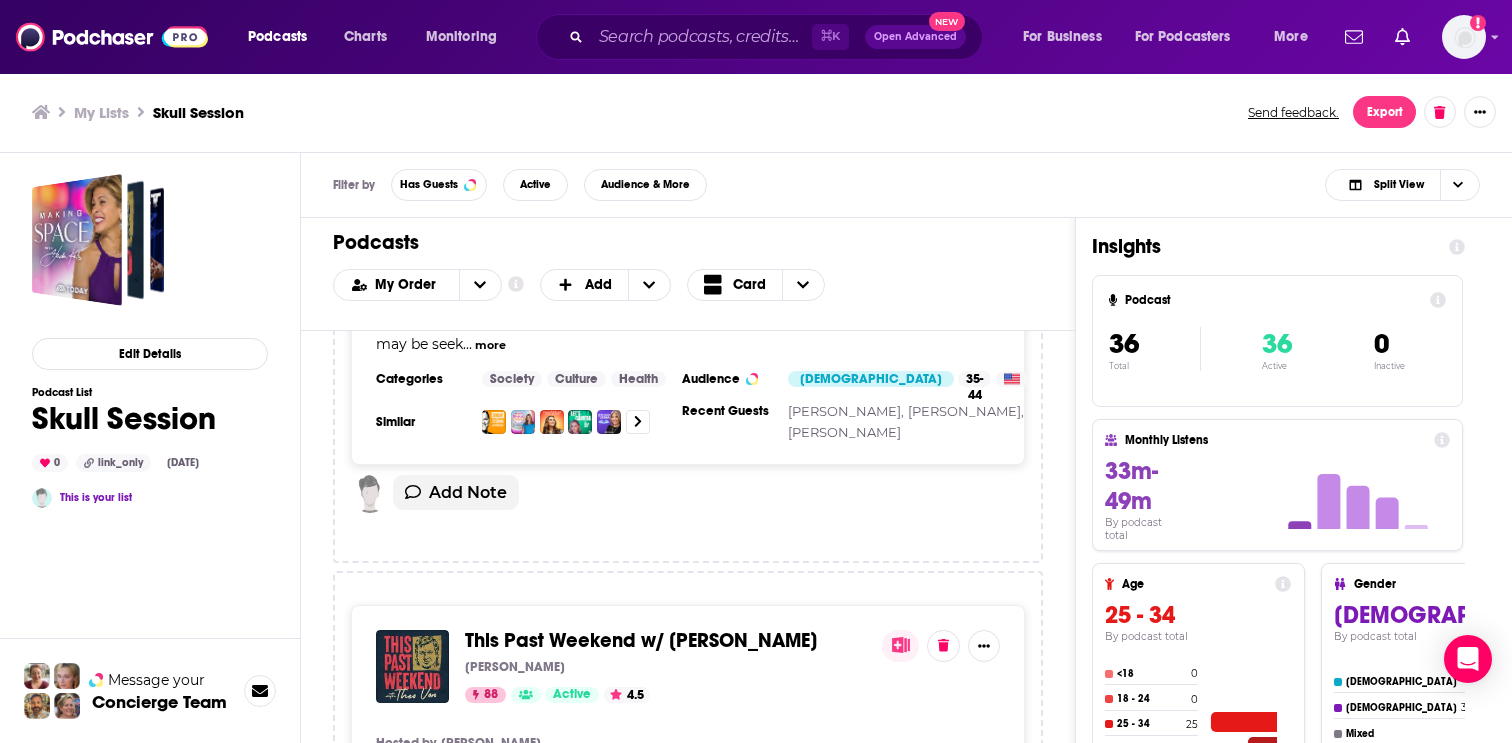 scroll, scrollTop: 51, scrollLeft: 0, axis: vertical 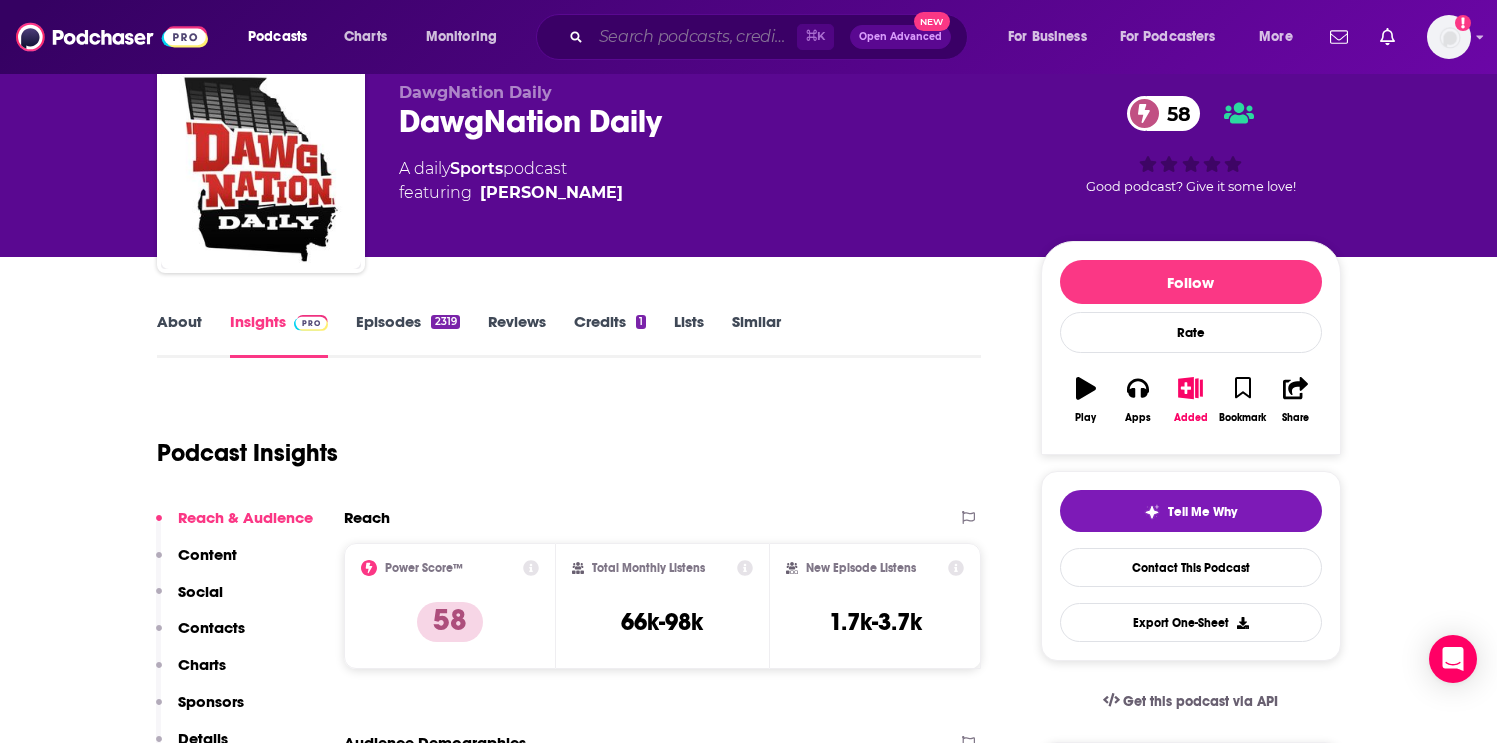 click at bounding box center (694, 37) 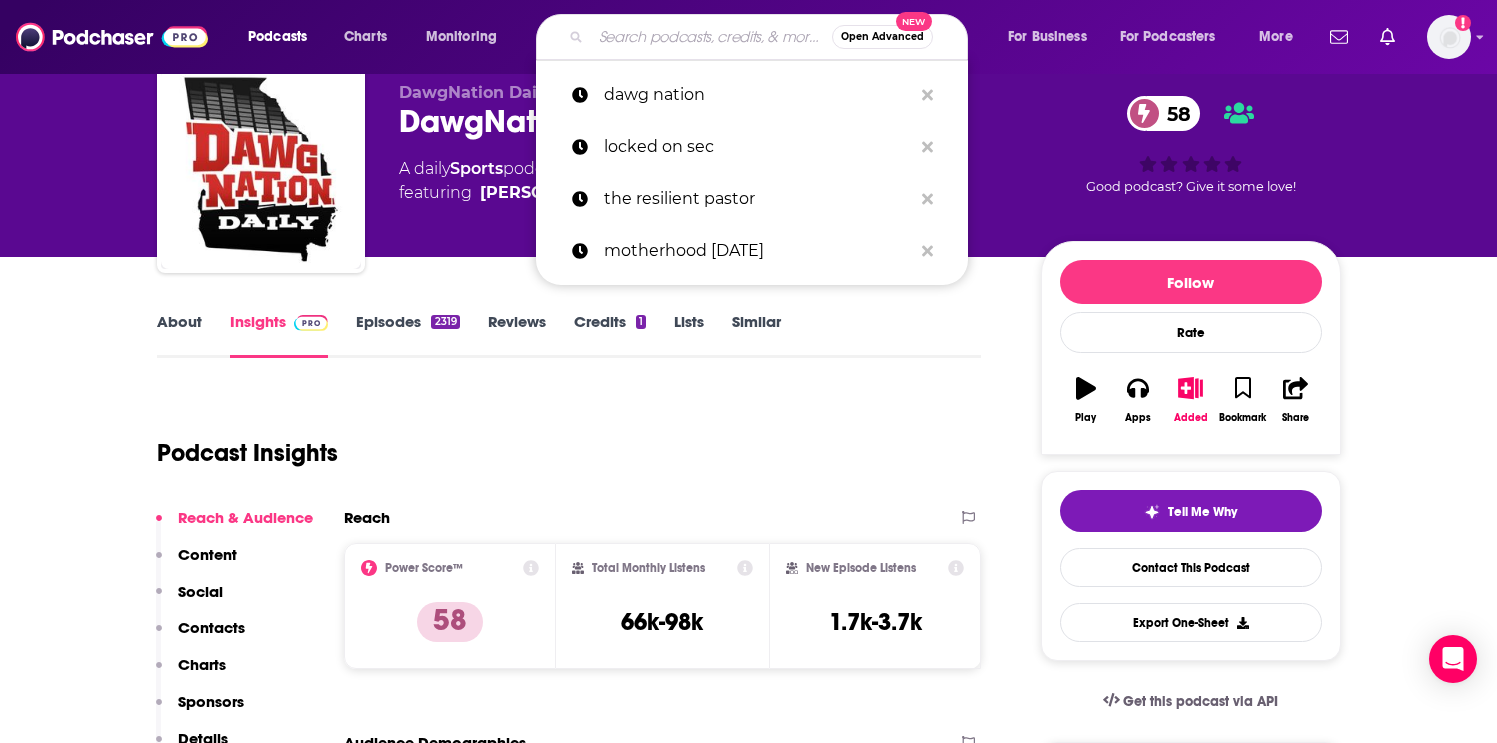 type on "o" 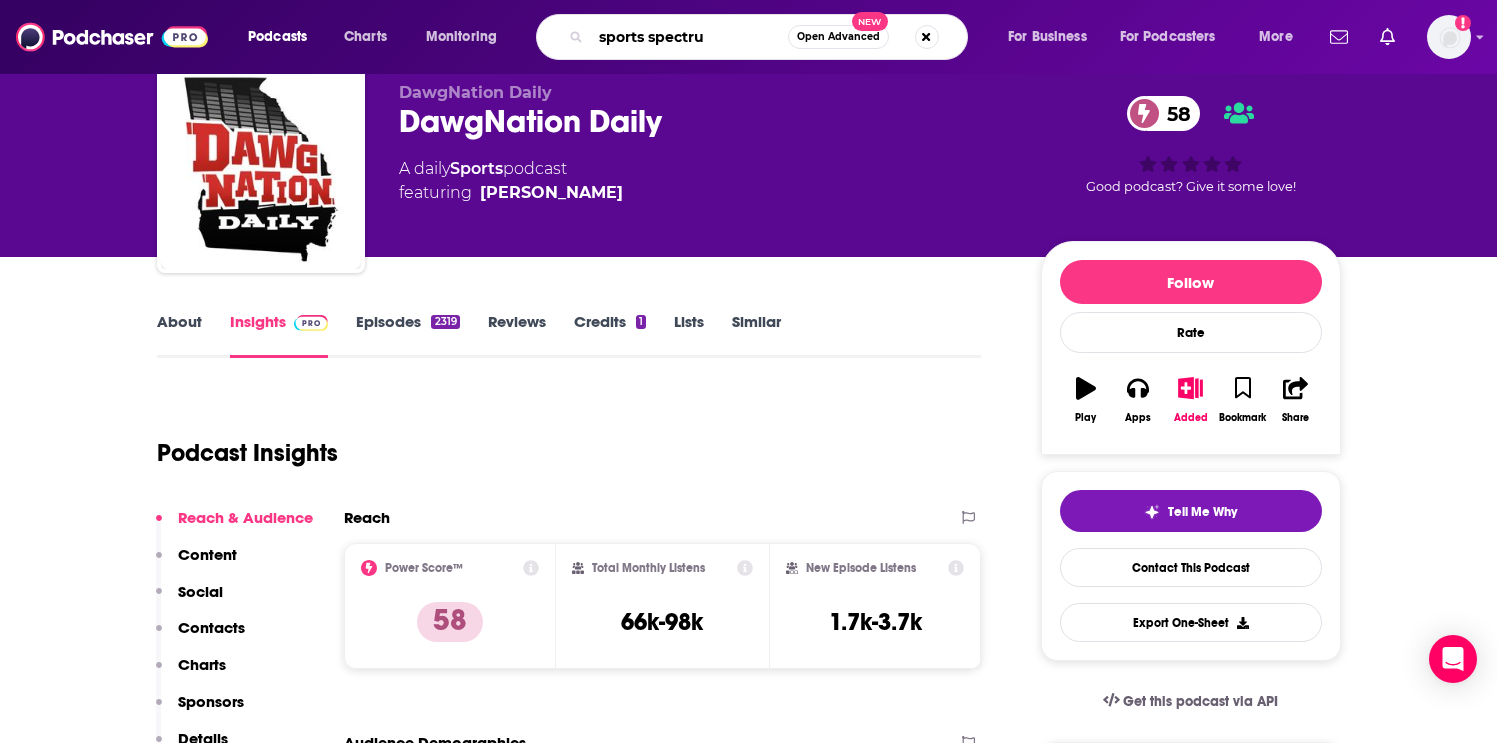 type on "sports spectrum" 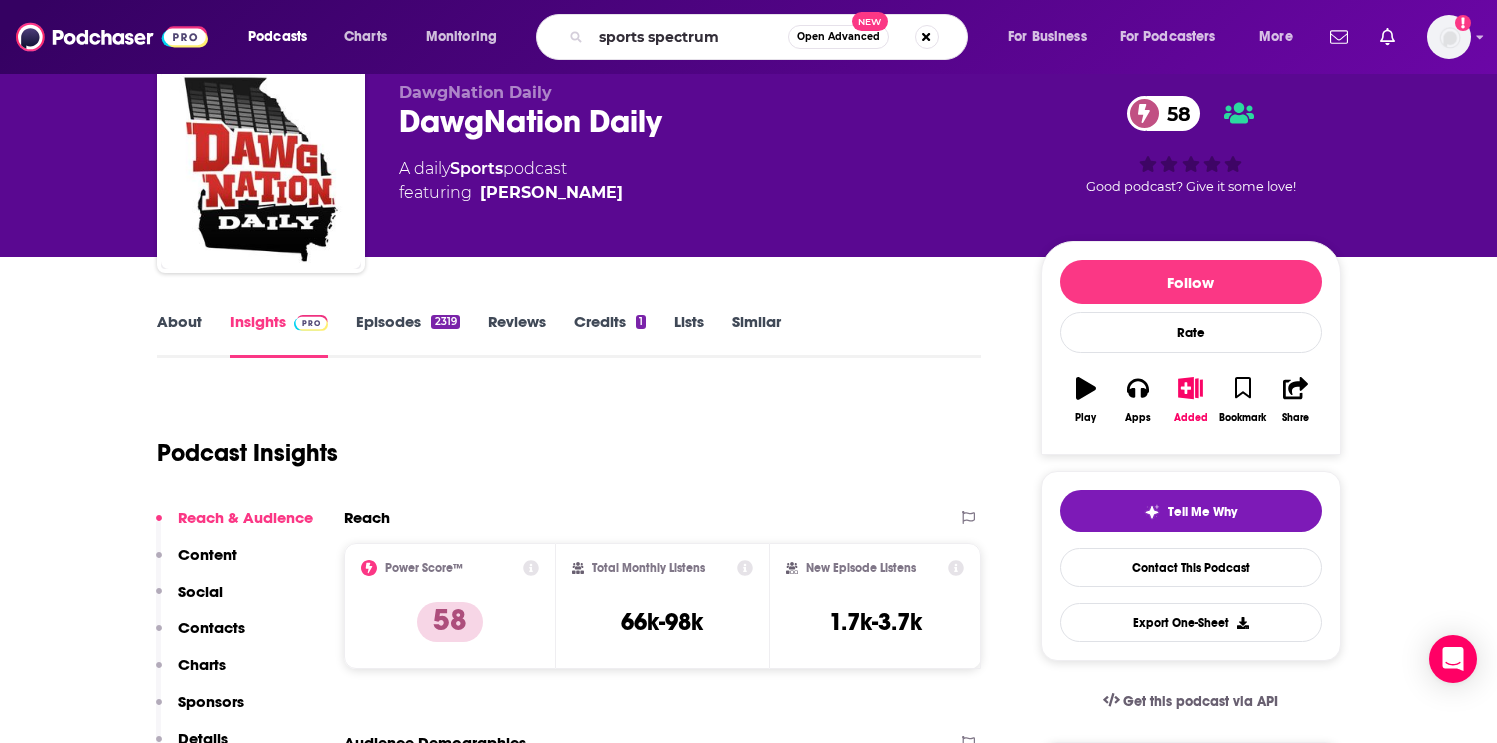 scroll, scrollTop: 0, scrollLeft: 0, axis: both 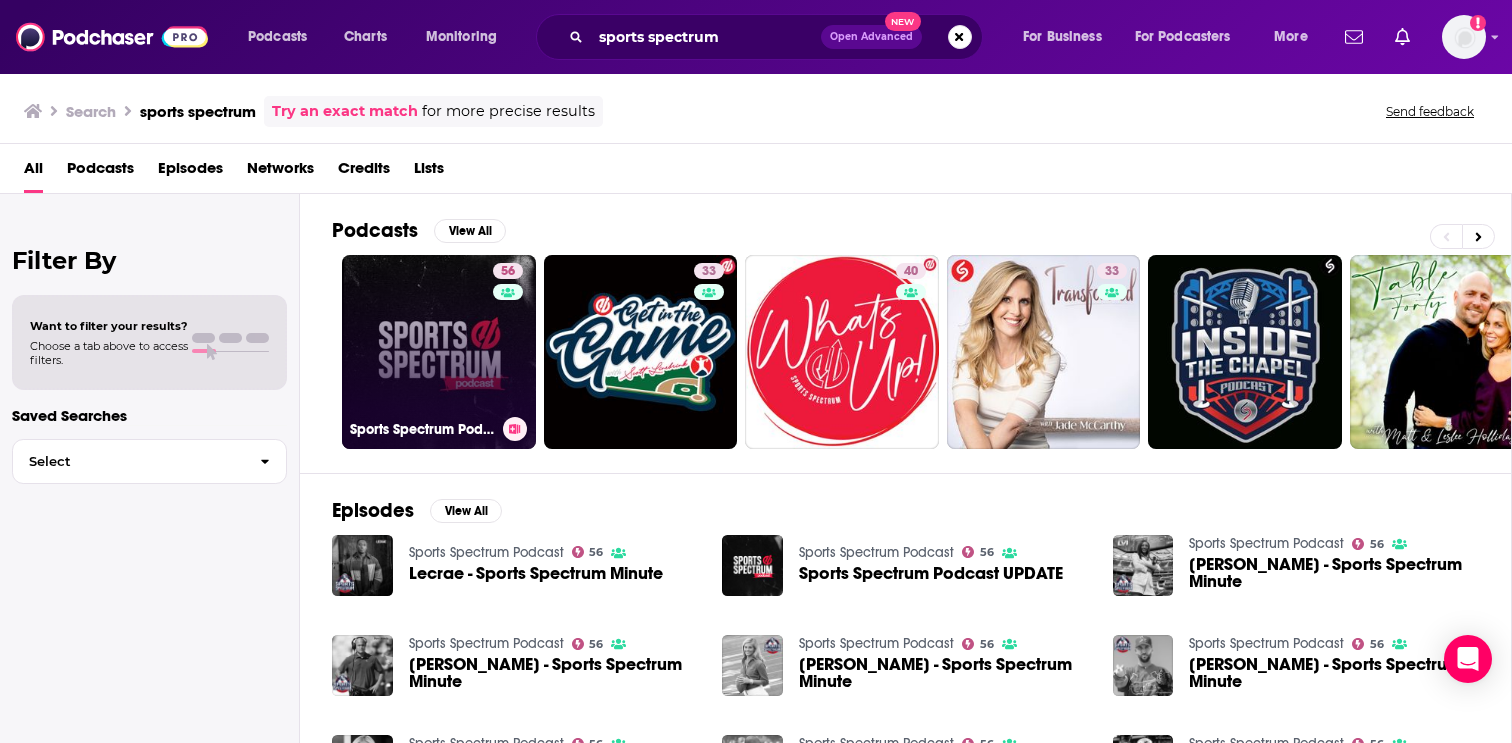 click on "56" at bounding box center [510, 340] 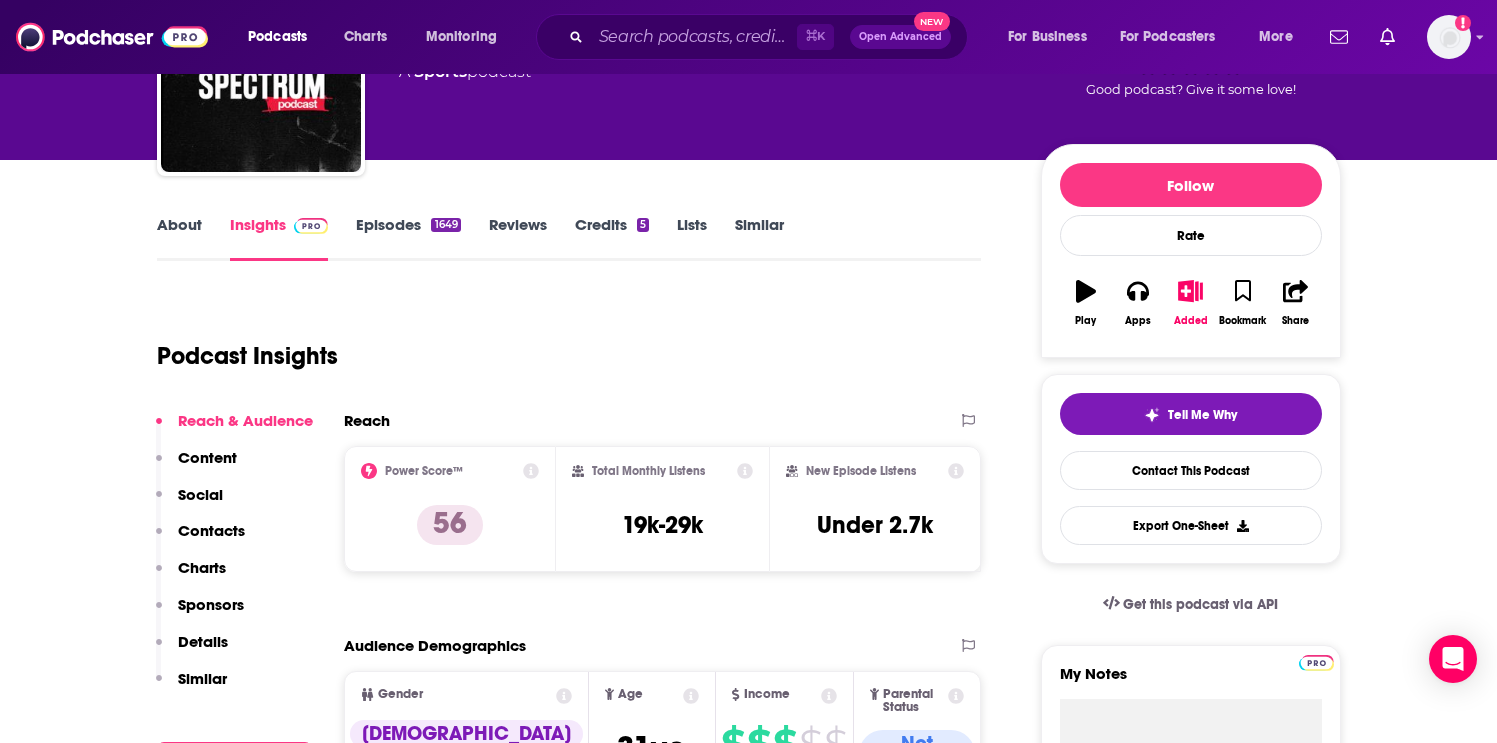scroll, scrollTop: 176, scrollLeft: 0, axis: vertical 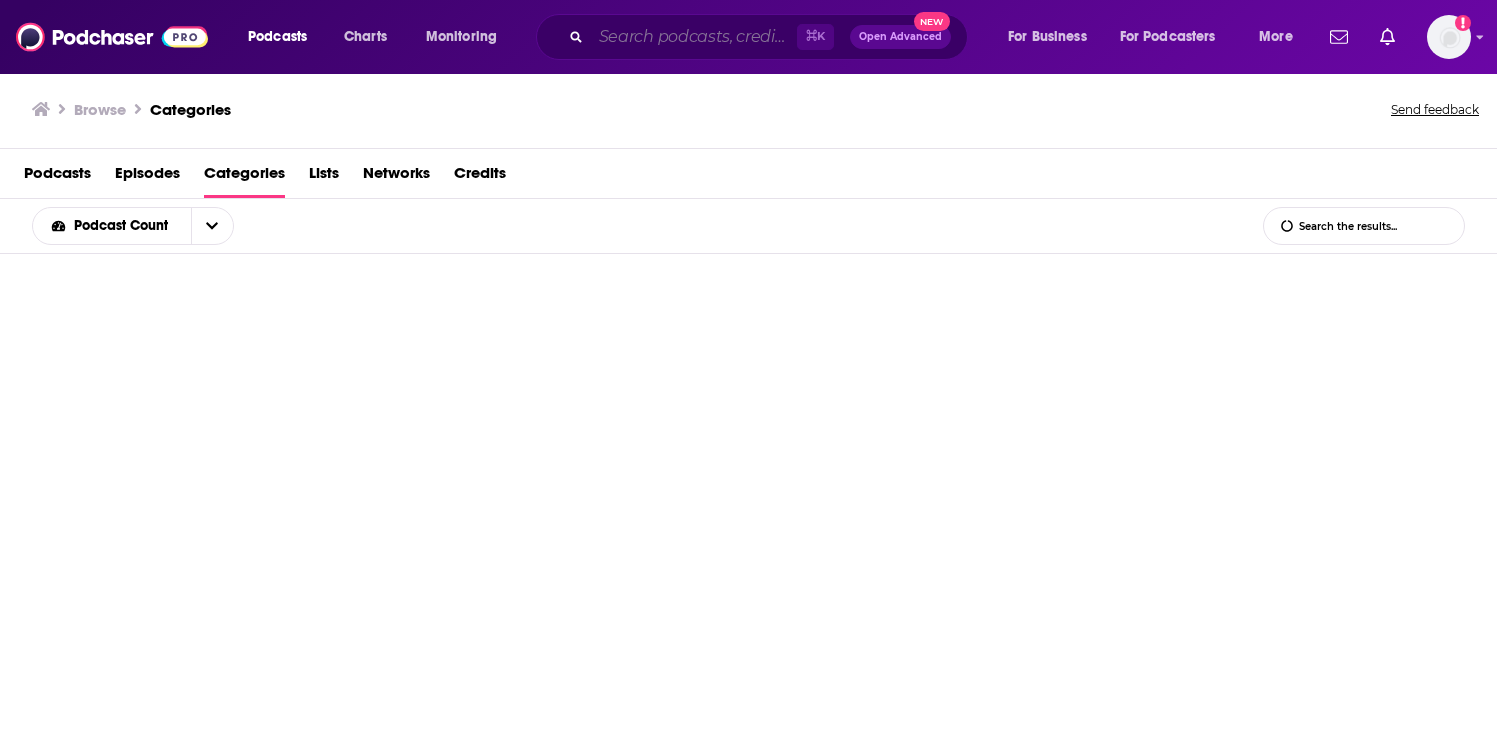 click at bounding box center [694, 37] 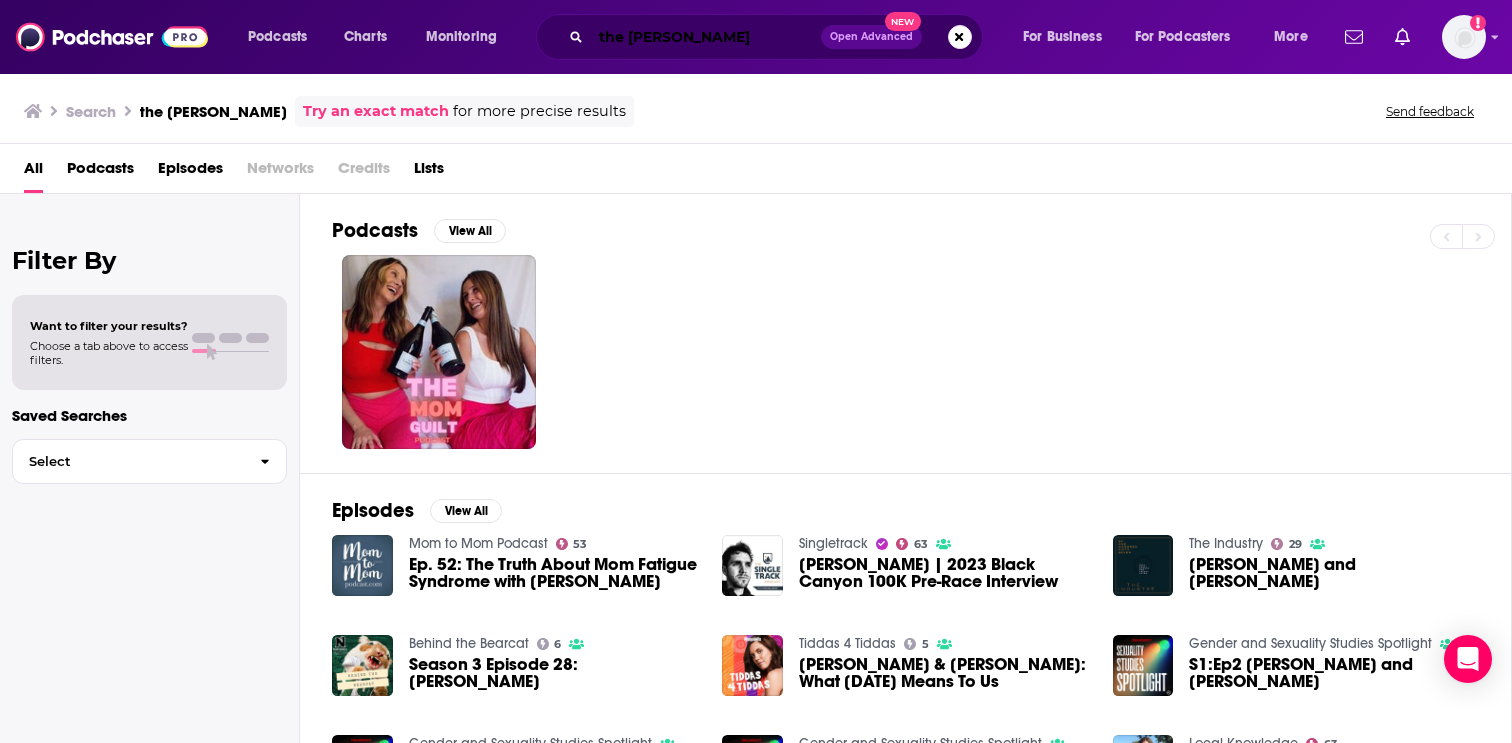 click on "the hannah keely" at bounding box center [706, 37] 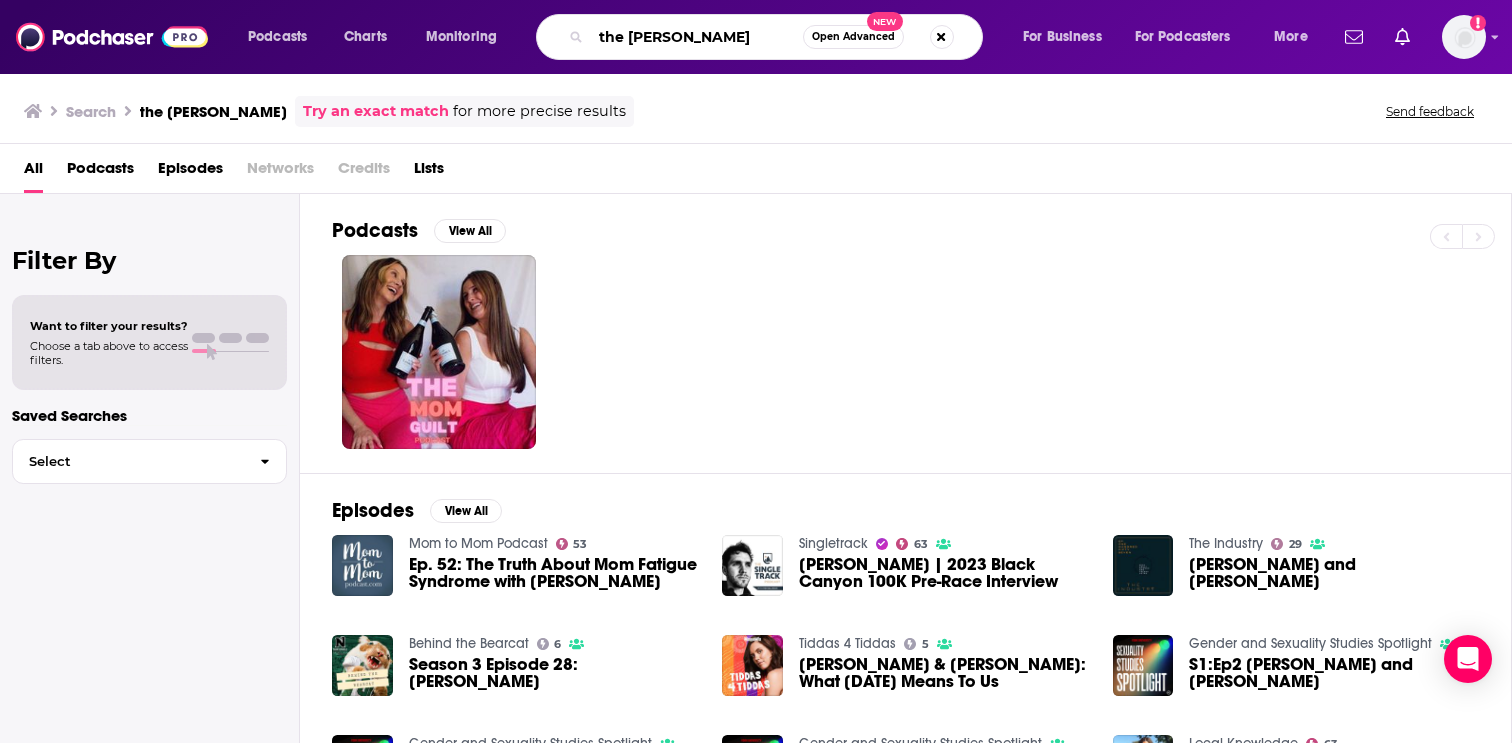 click on "the hannah keely" at bounding box center [697, 37] 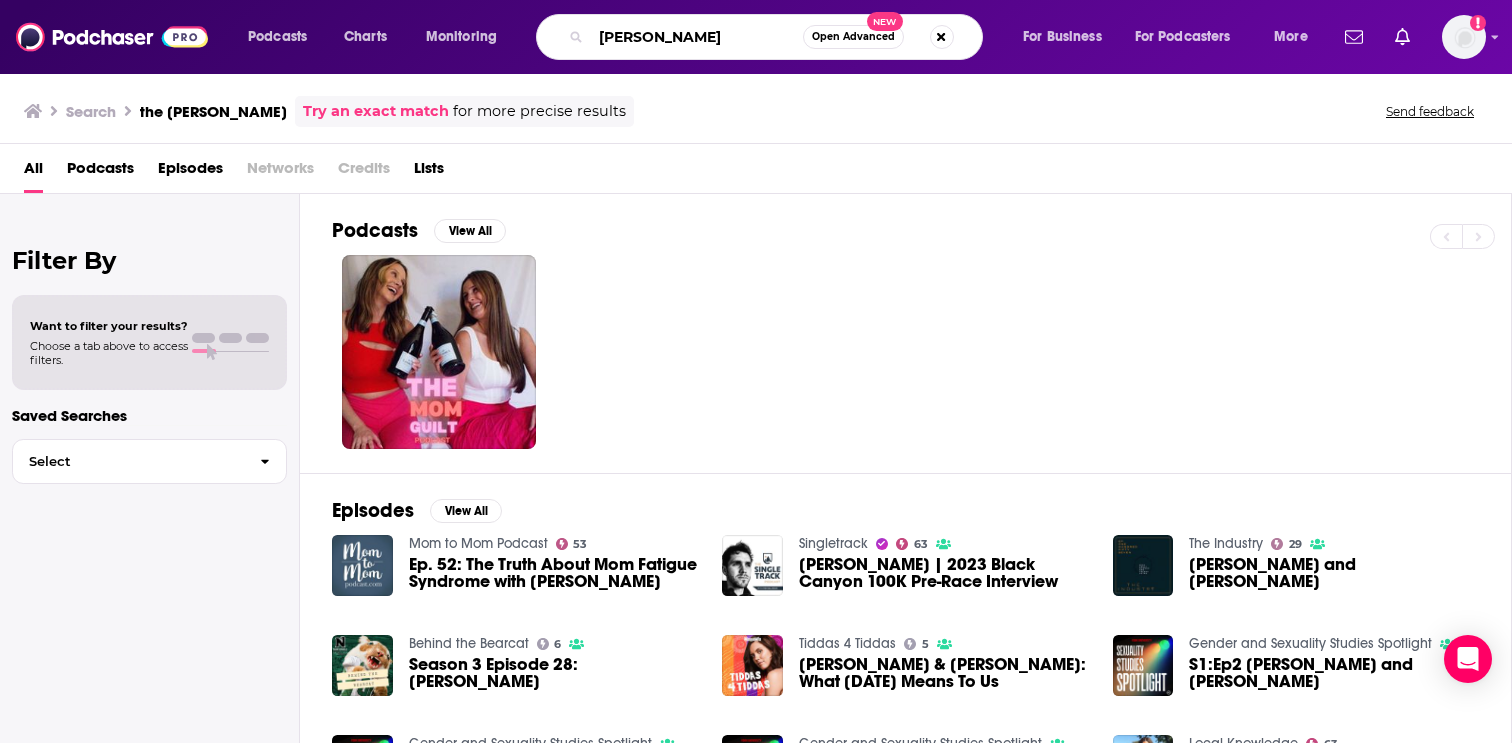 type on "hannah keely" 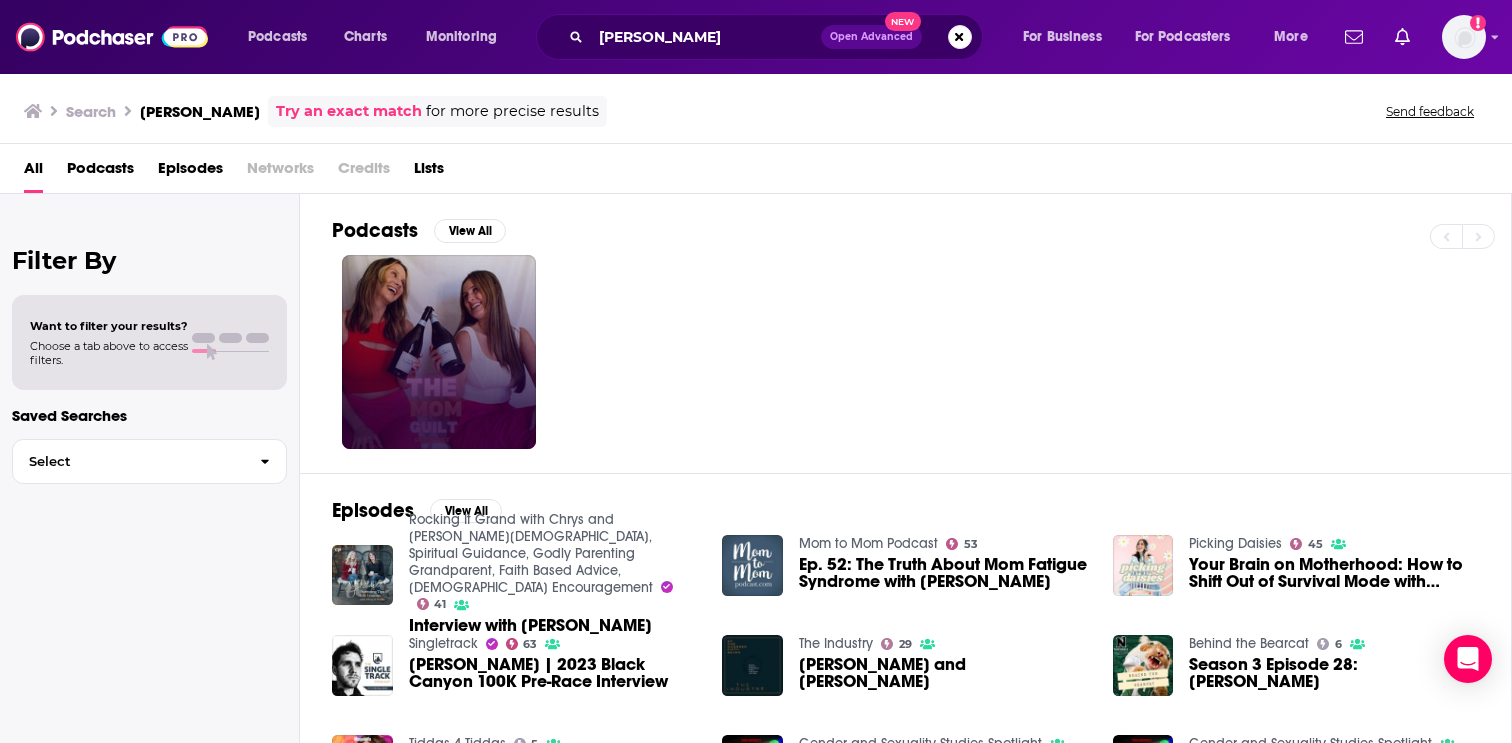 click at bounding box center (439, 352) 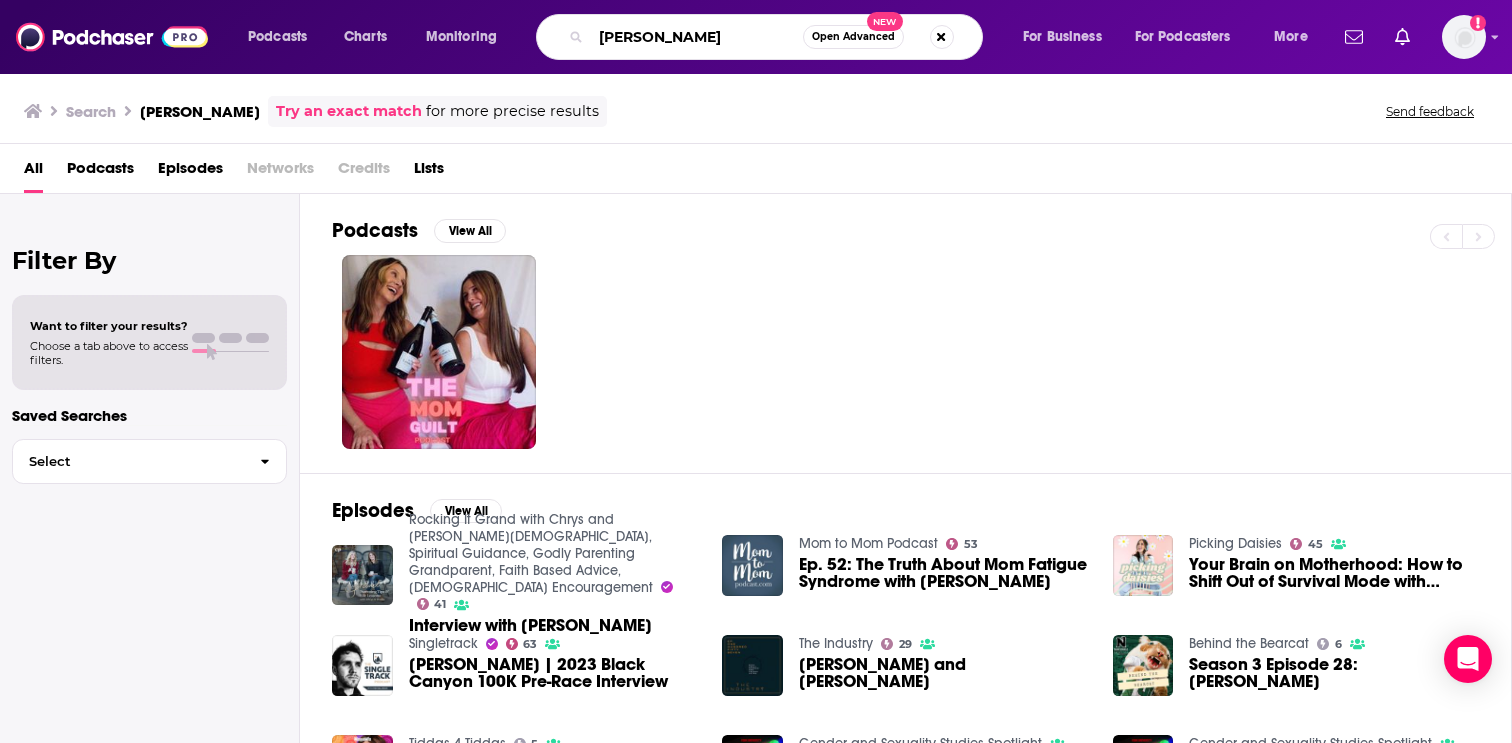 click on "hannah keely" at bounding box center [697, 37] 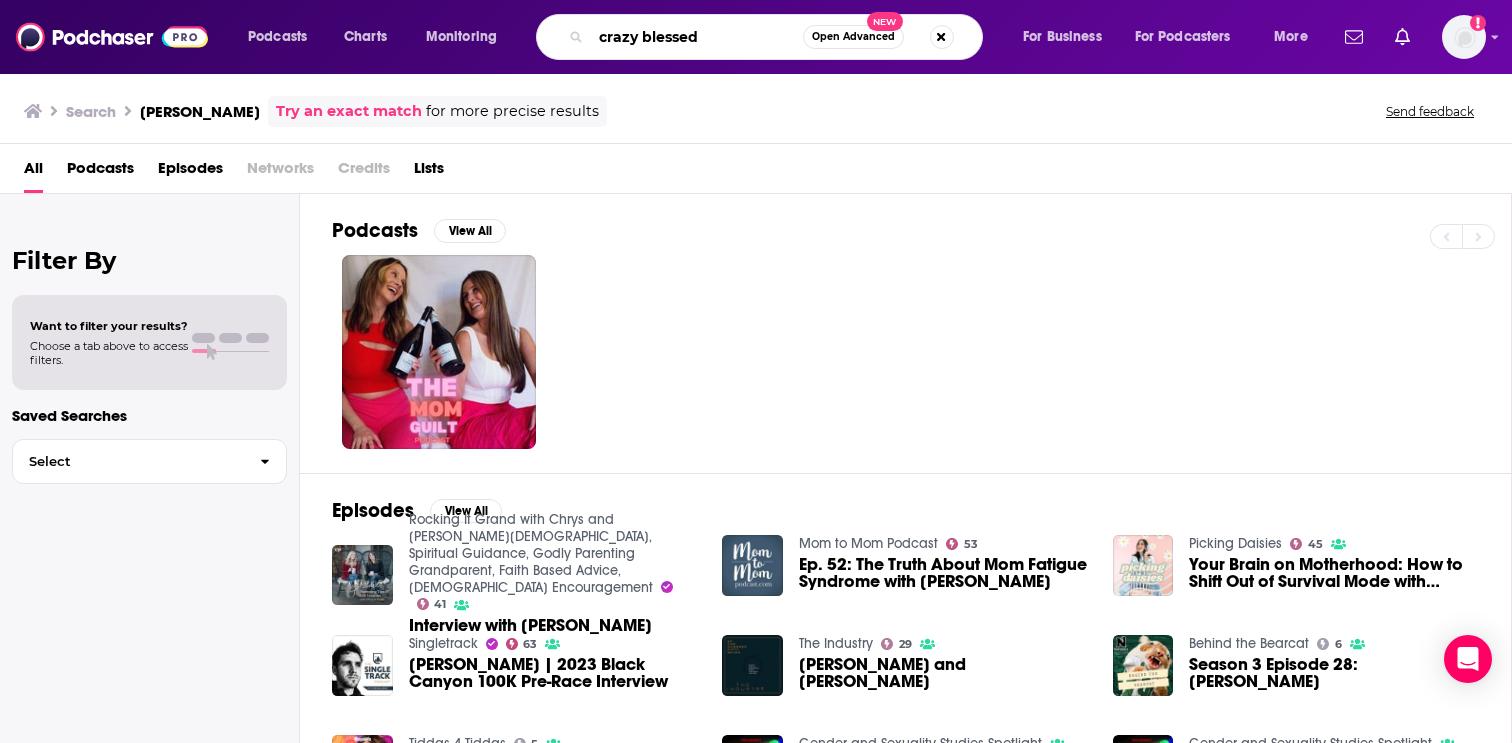 type on "crazy blessed" 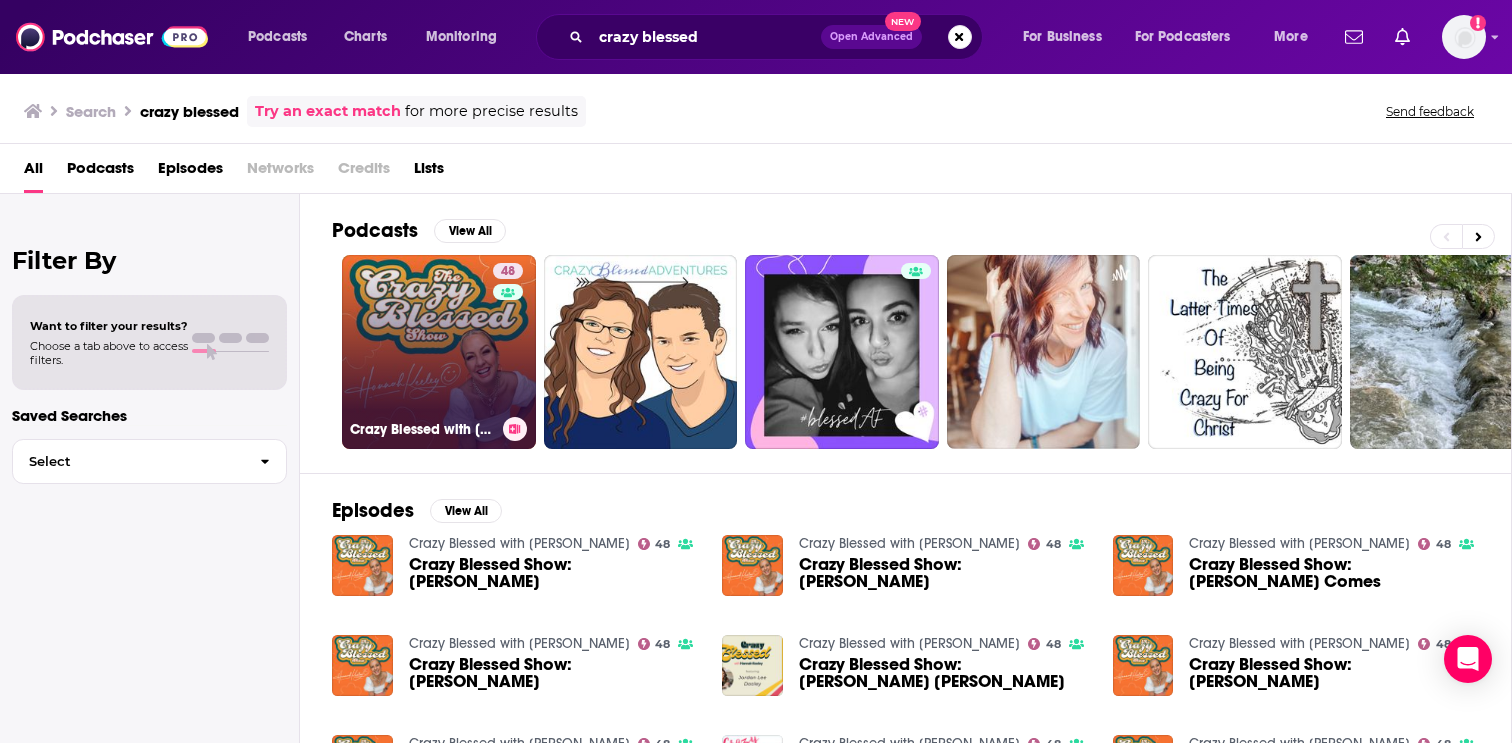 click on "48 Crazy Blessed with Hannah Keeley" at bounding box center (439, 352) 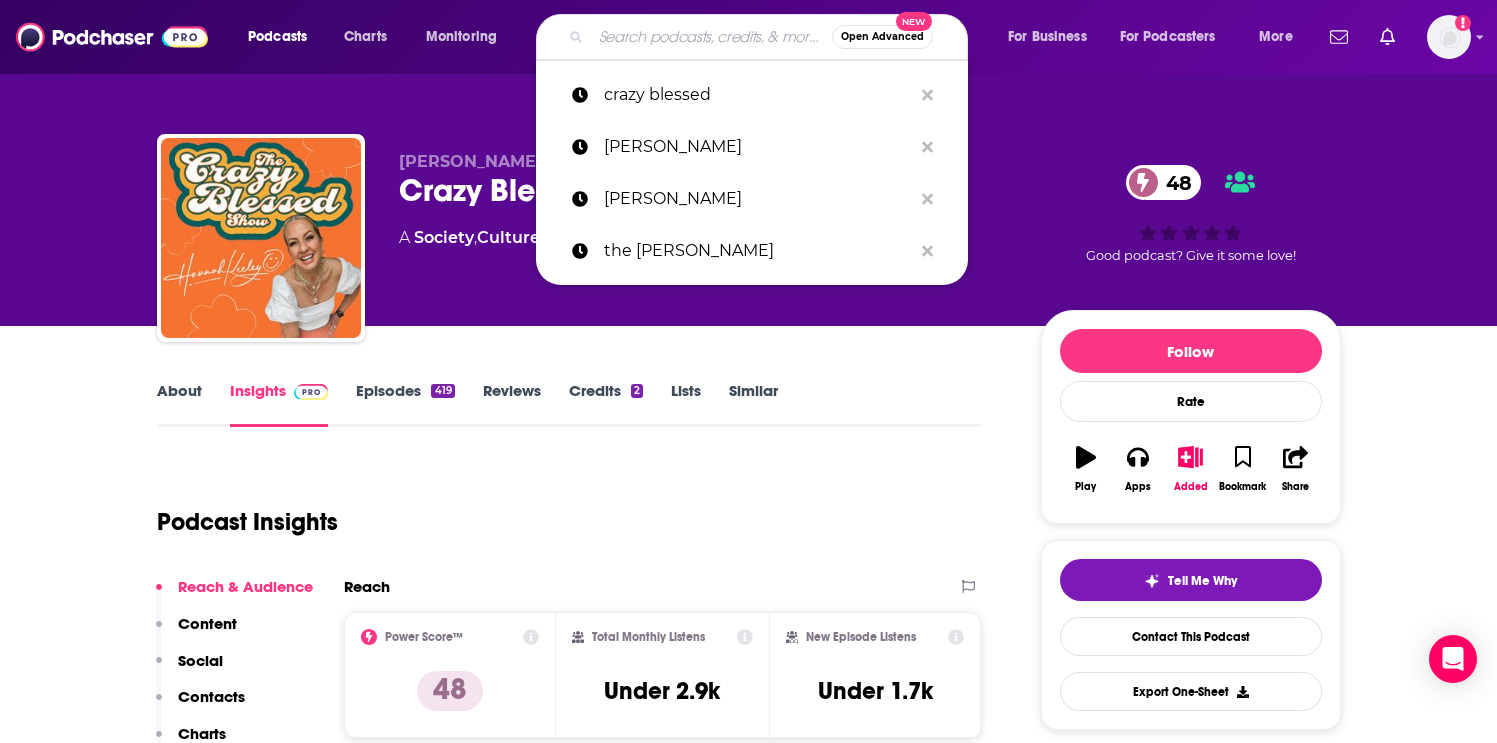 click at bounding box center [711, 37] 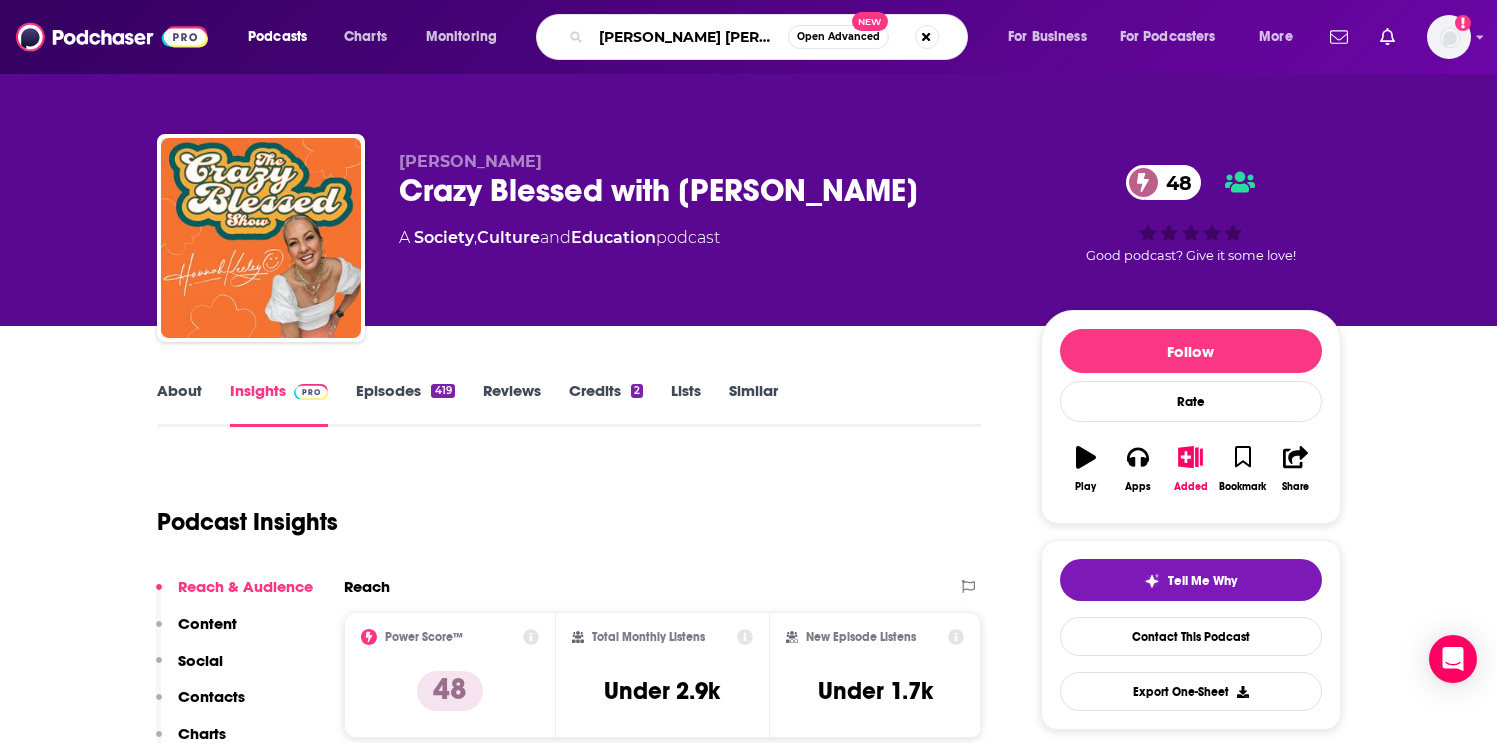 type on "jamie kern lima" 